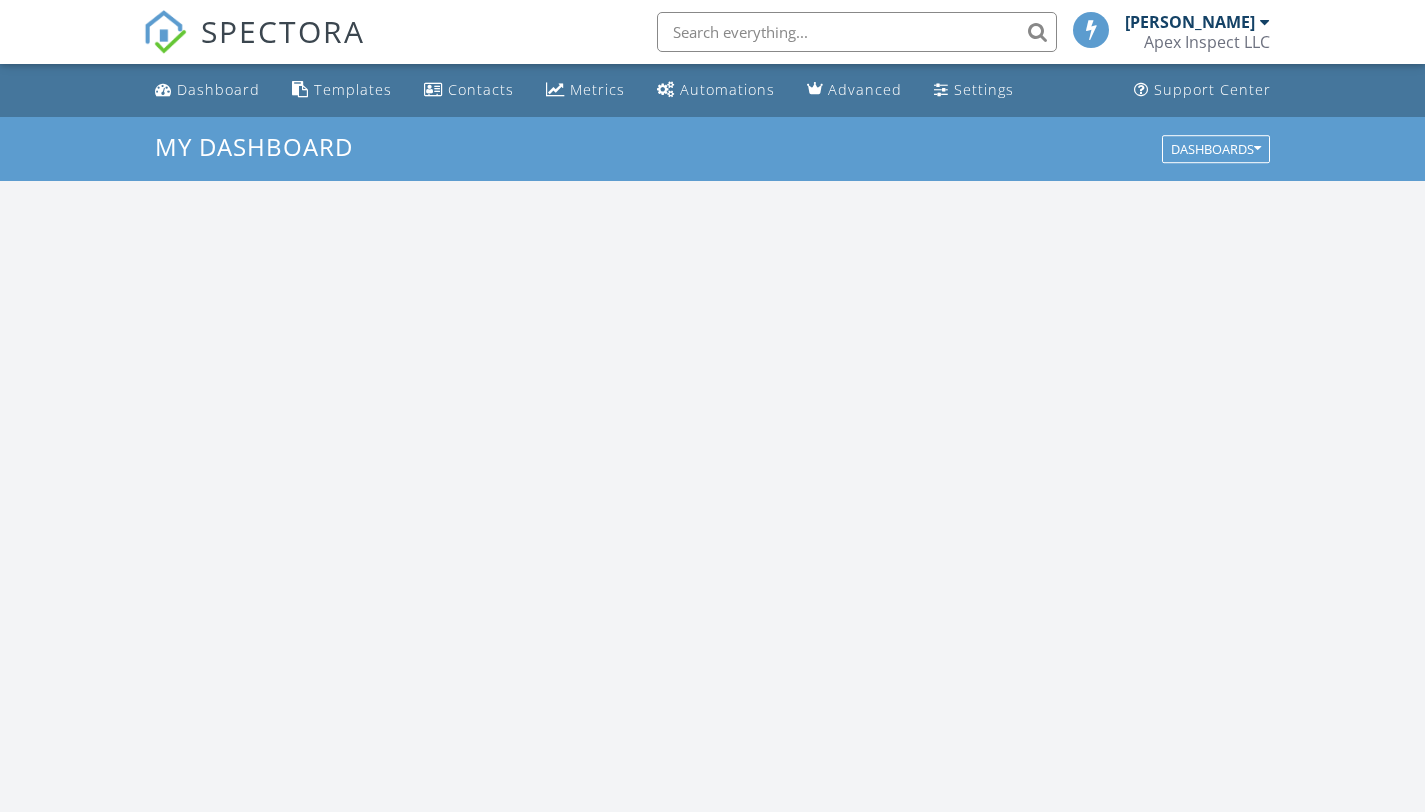 scroll, scrollTop: 0, scrollLeft: 0, axis: both 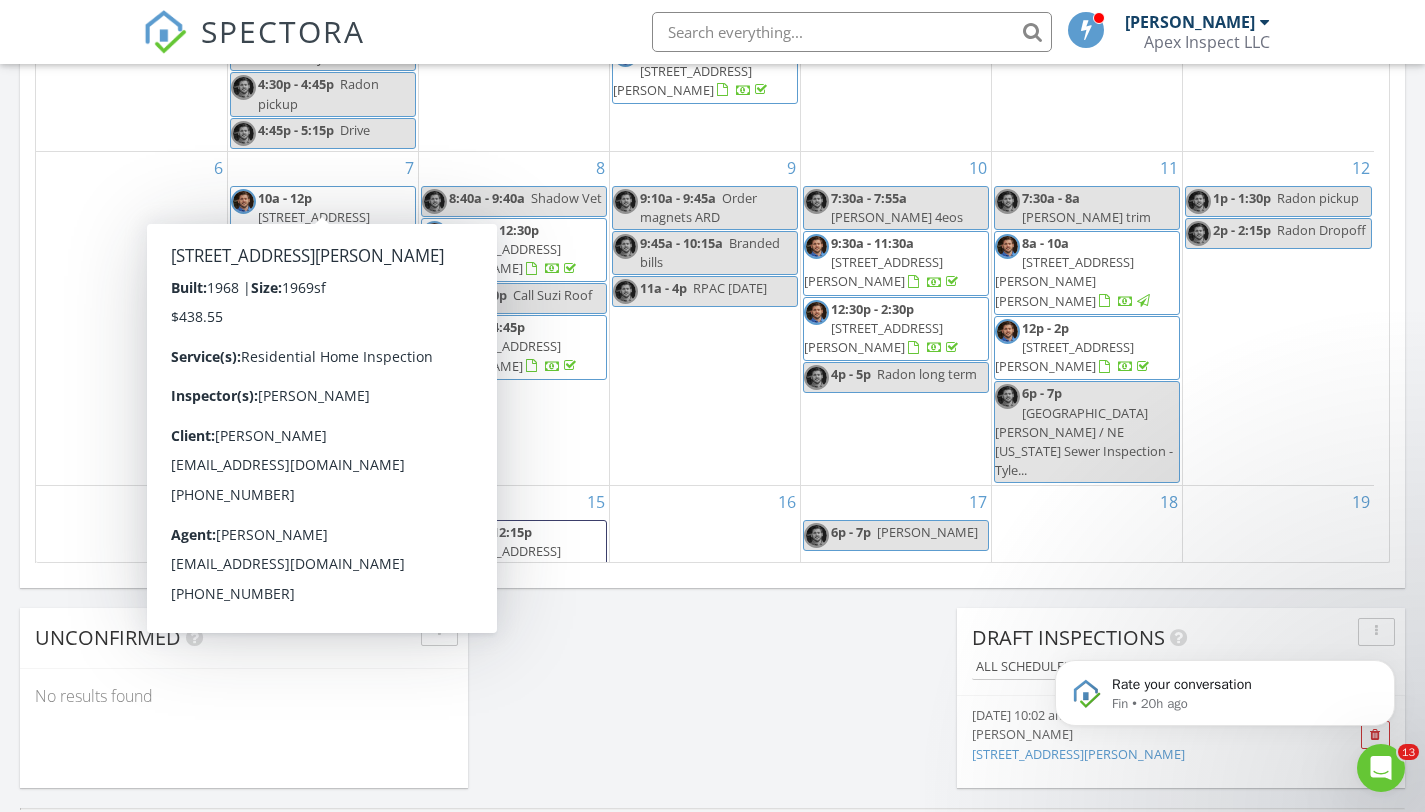 click on "3235 Arrowwood Dr, Fort Wayne 46815" at bounding box center (300, 226) 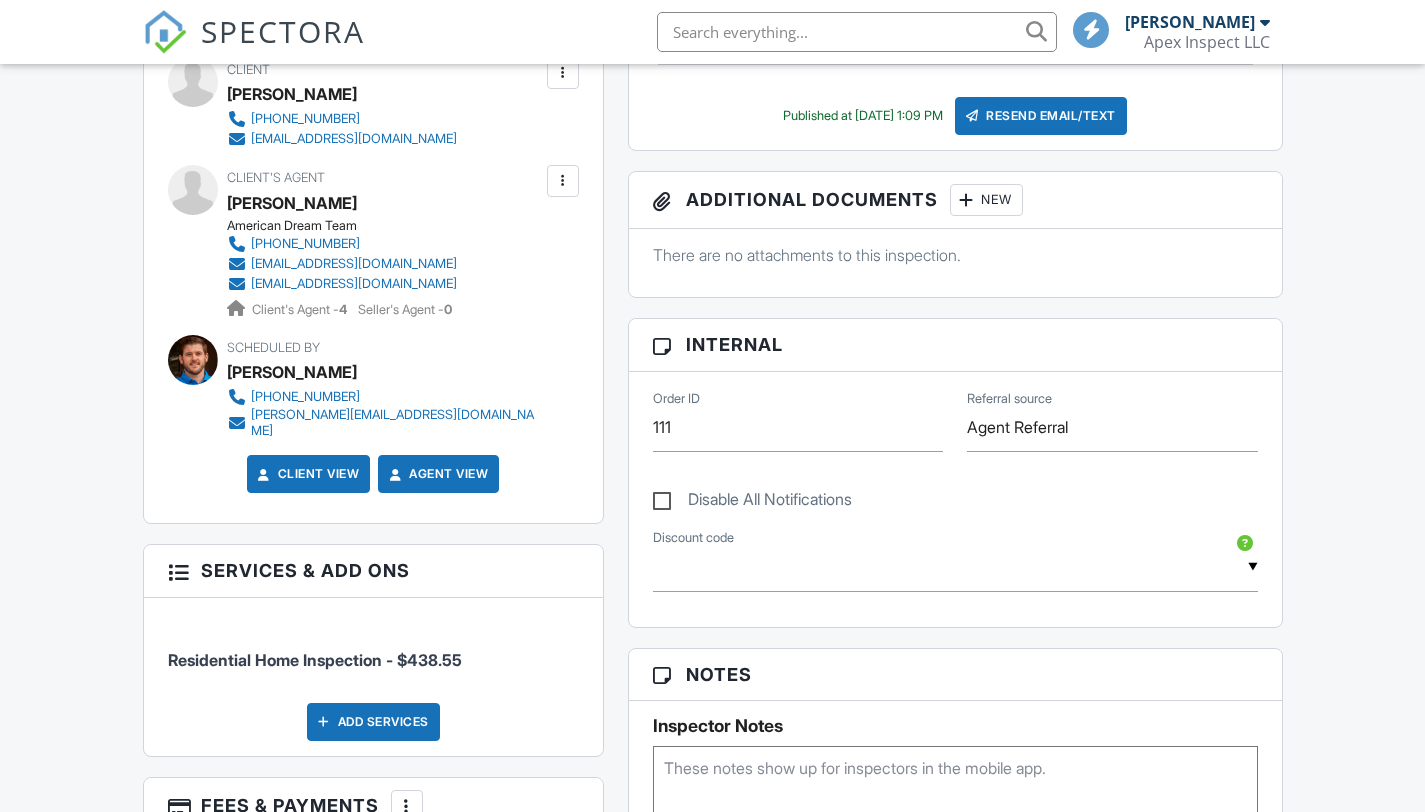 scroll, scrollTop: 732, scrollLeft: 0, axis: vertical 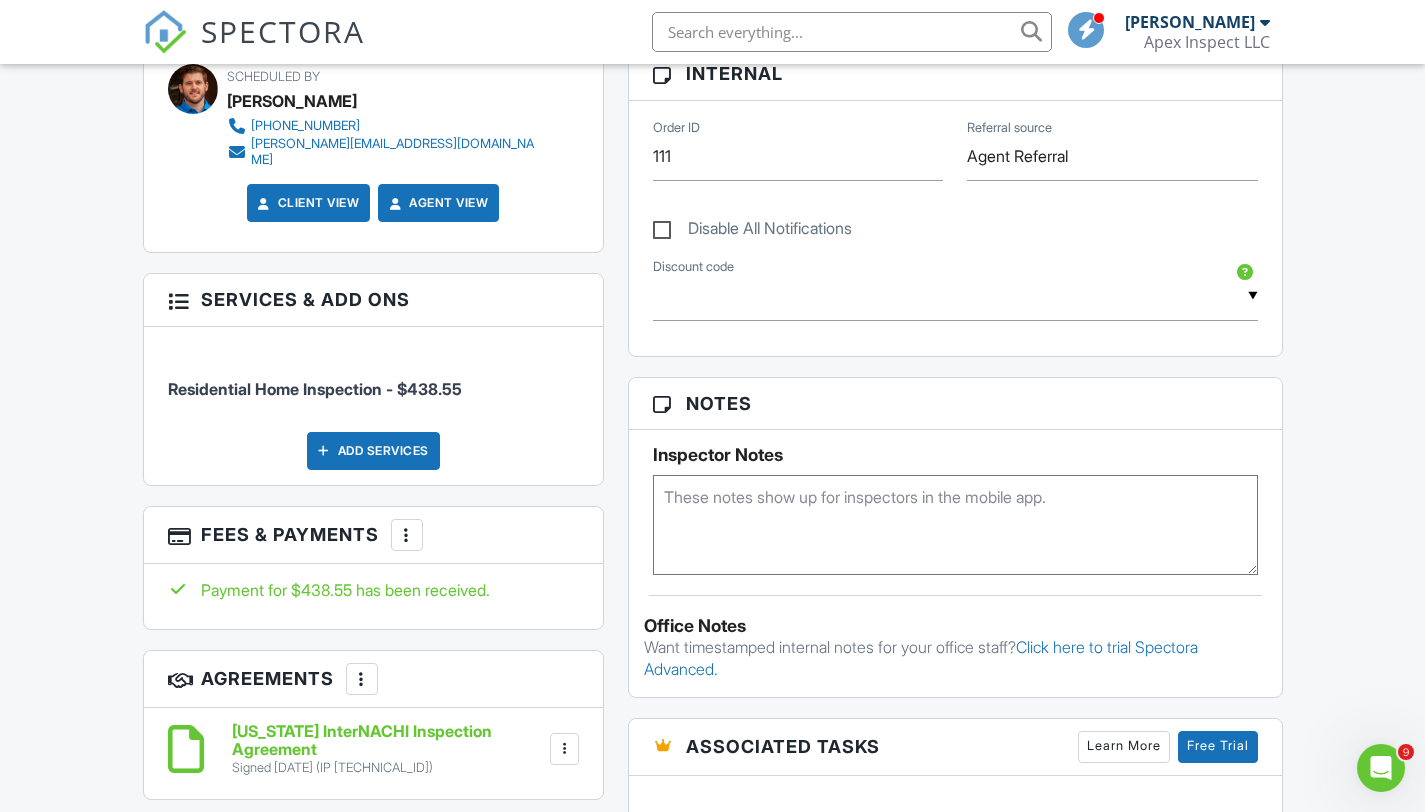 click on "Add Services" at bounding box center [373, 451] 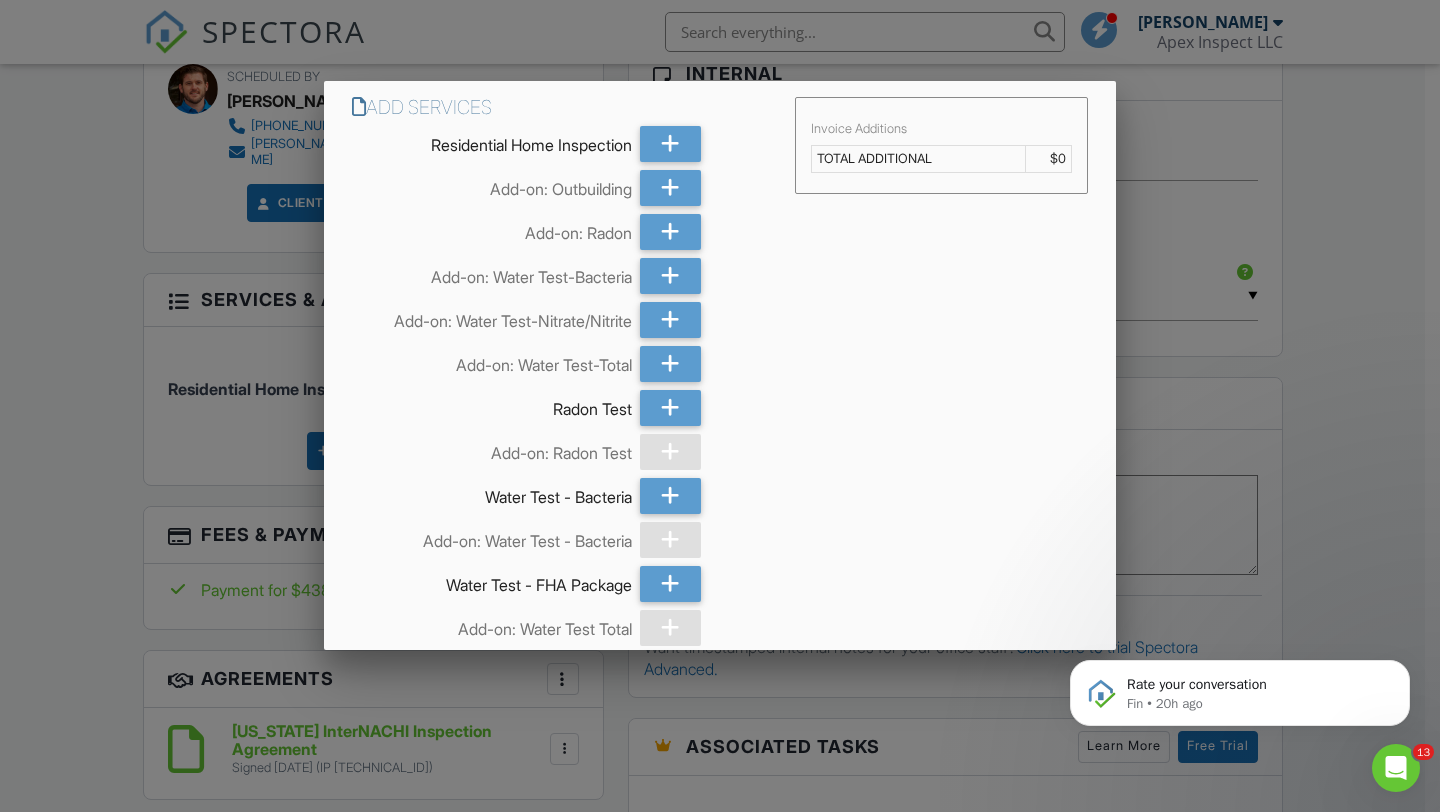 scroll, scrollTop: 0, scrollLeft: 0, axis: both 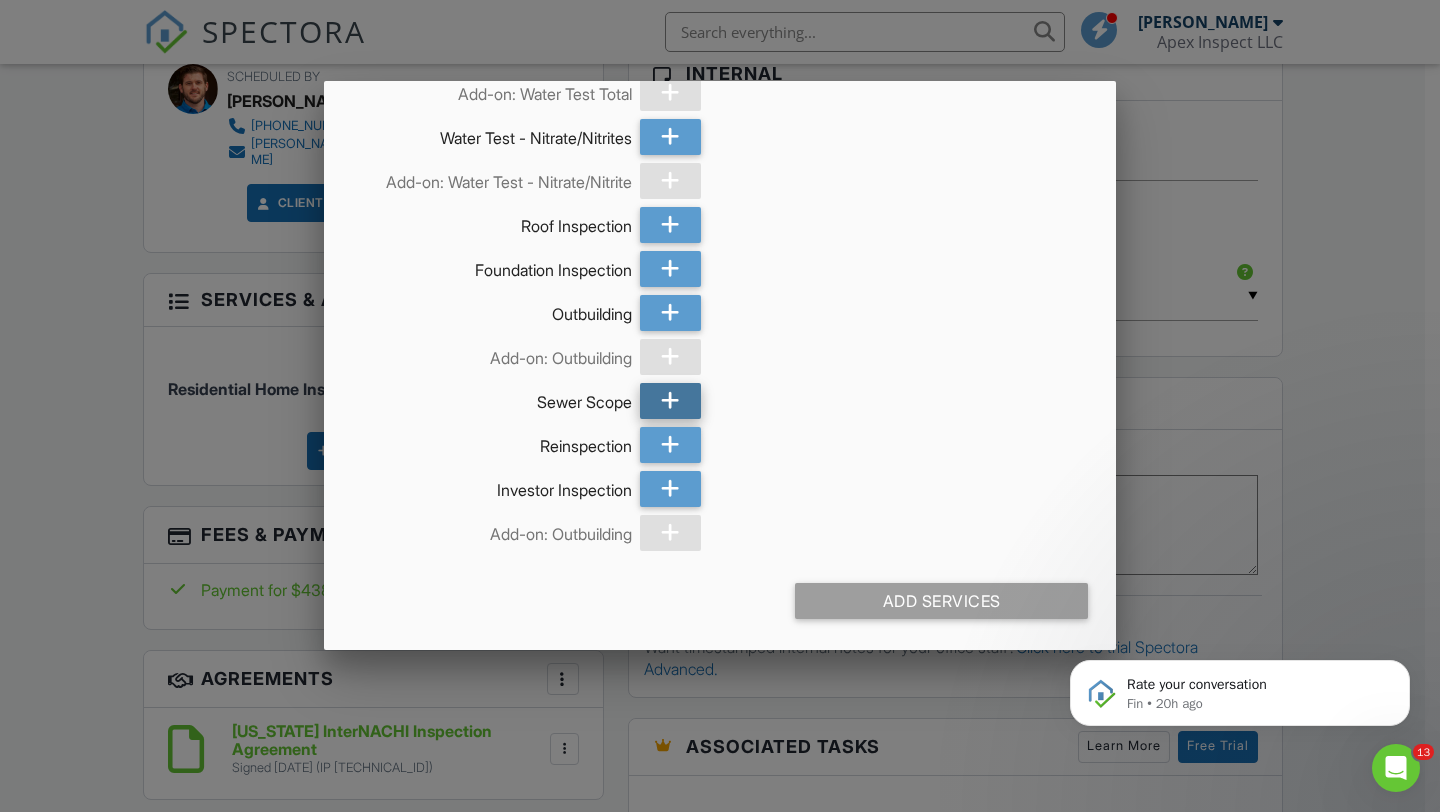 click at bounding box center (670, 401) 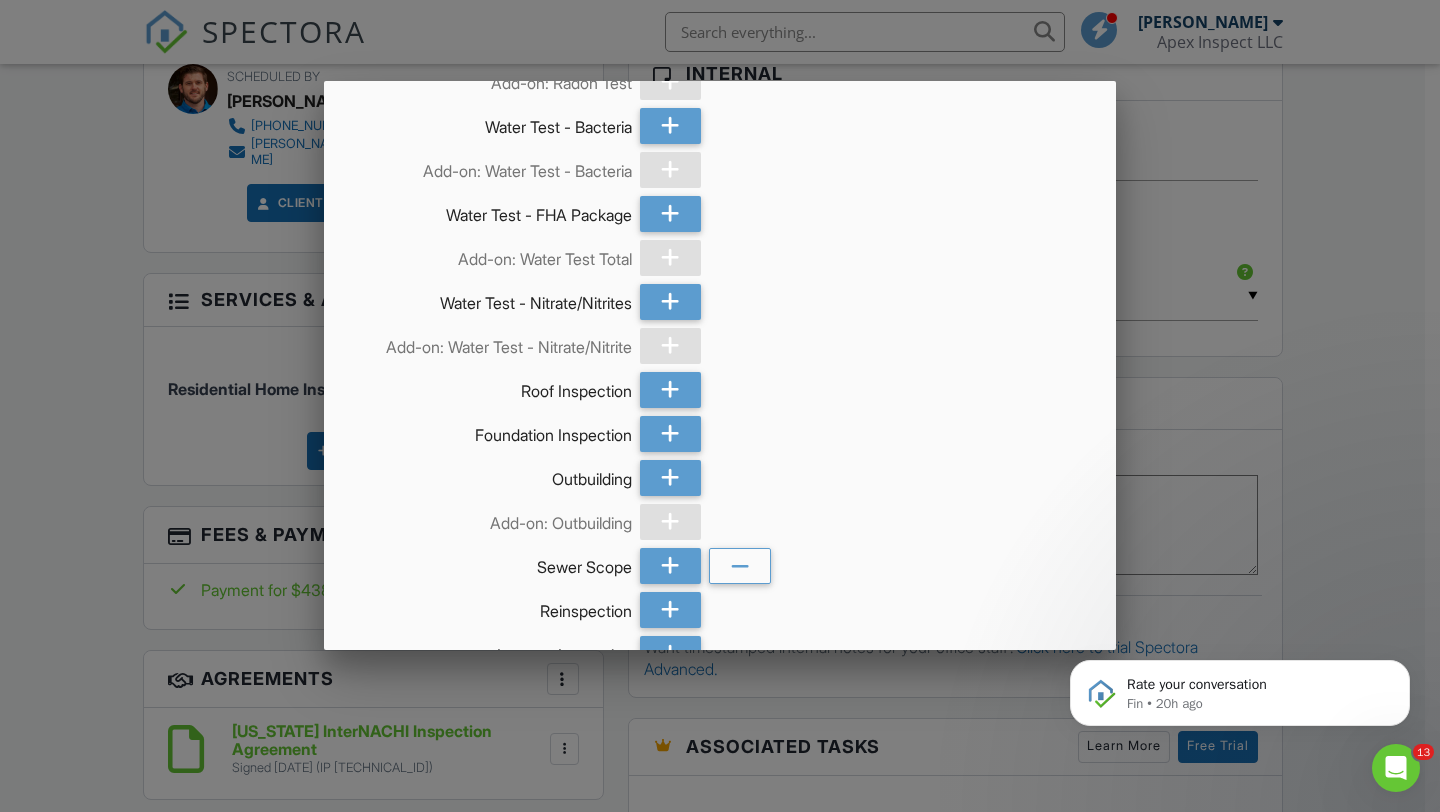 scroll, scrollTop: 535, scrollLeft: 0, axis: vertical 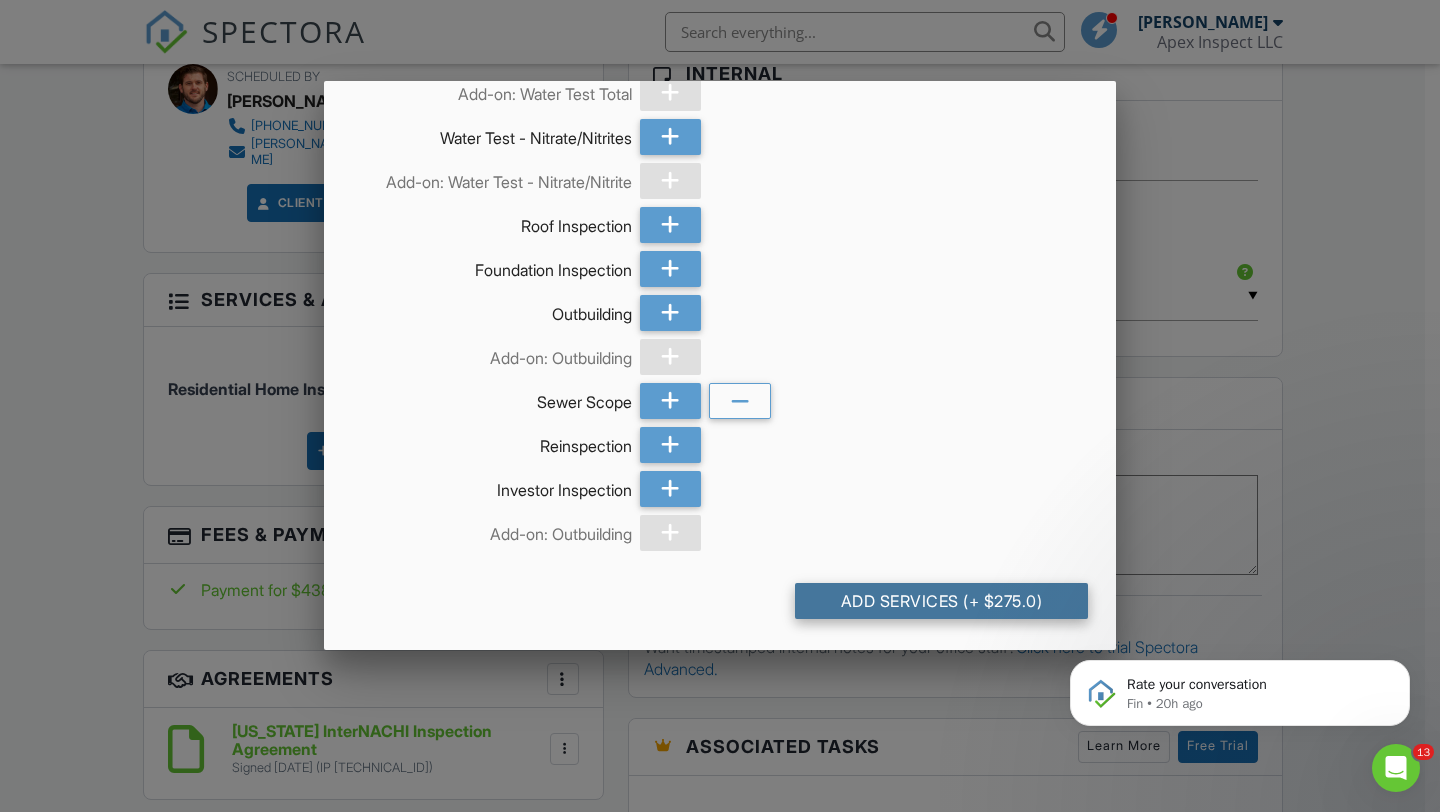 click on "Add Services
(+ $275.0)" at bounding box center [941, 601] 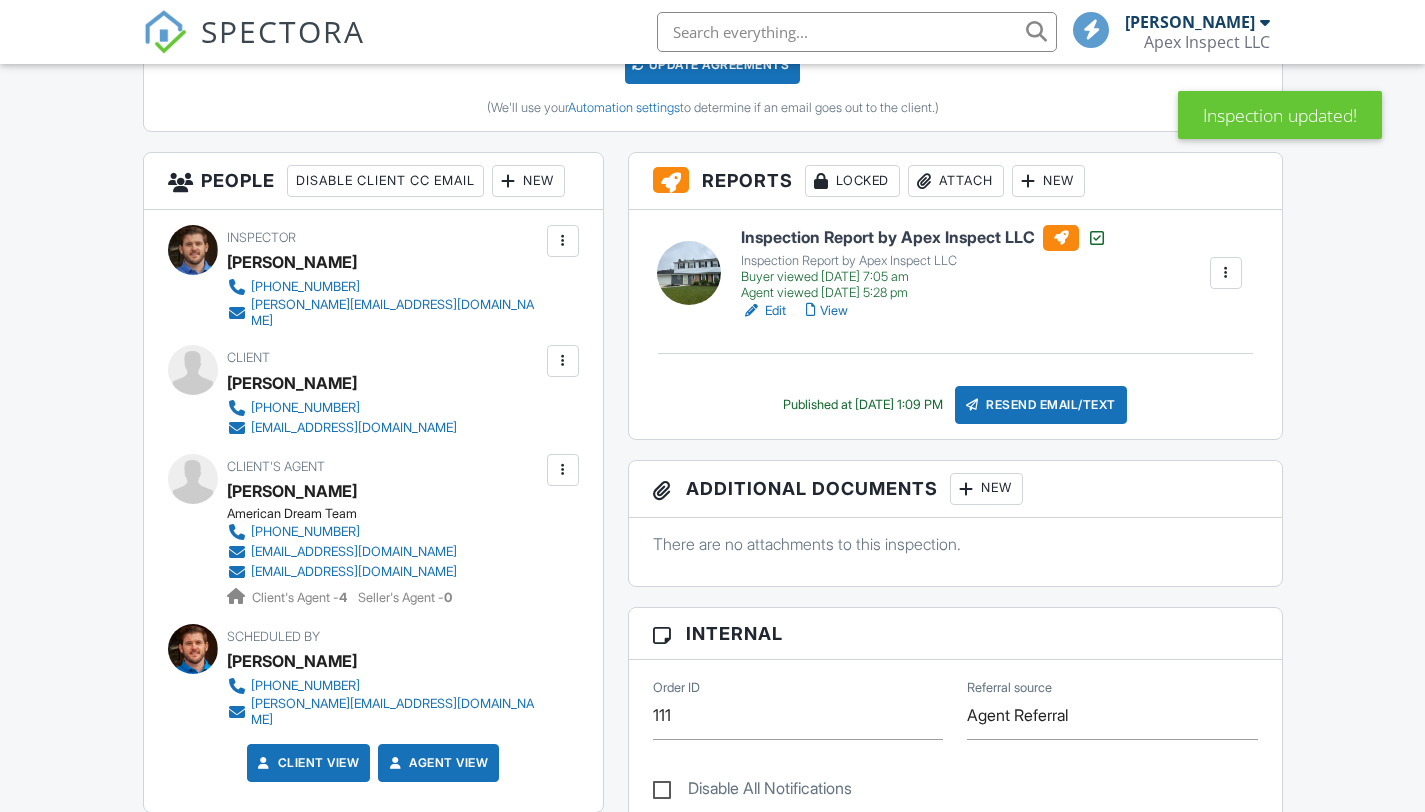 scroll, scrollTop: 644, scrollLeft: 0, axis: vertical 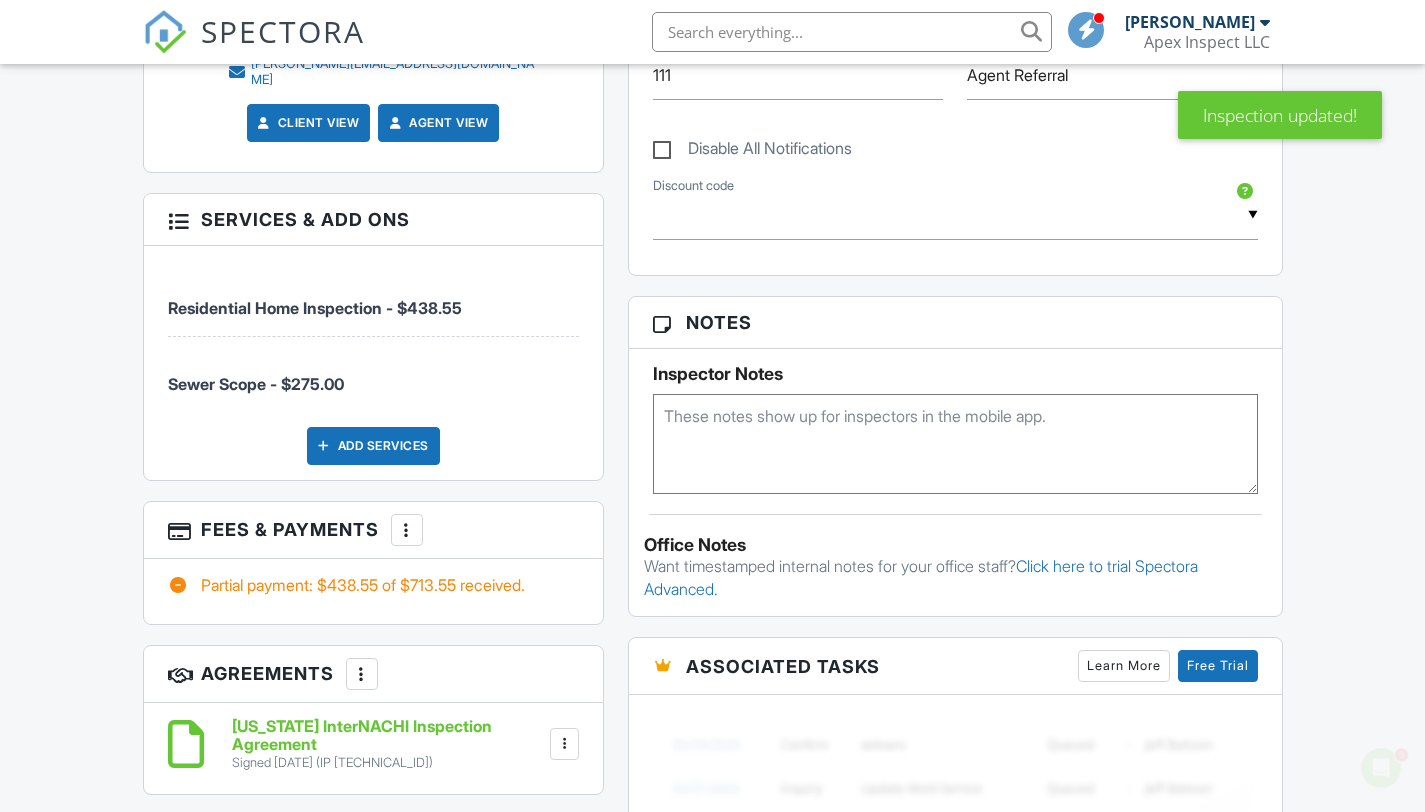 click at bounding box center [407, 530] 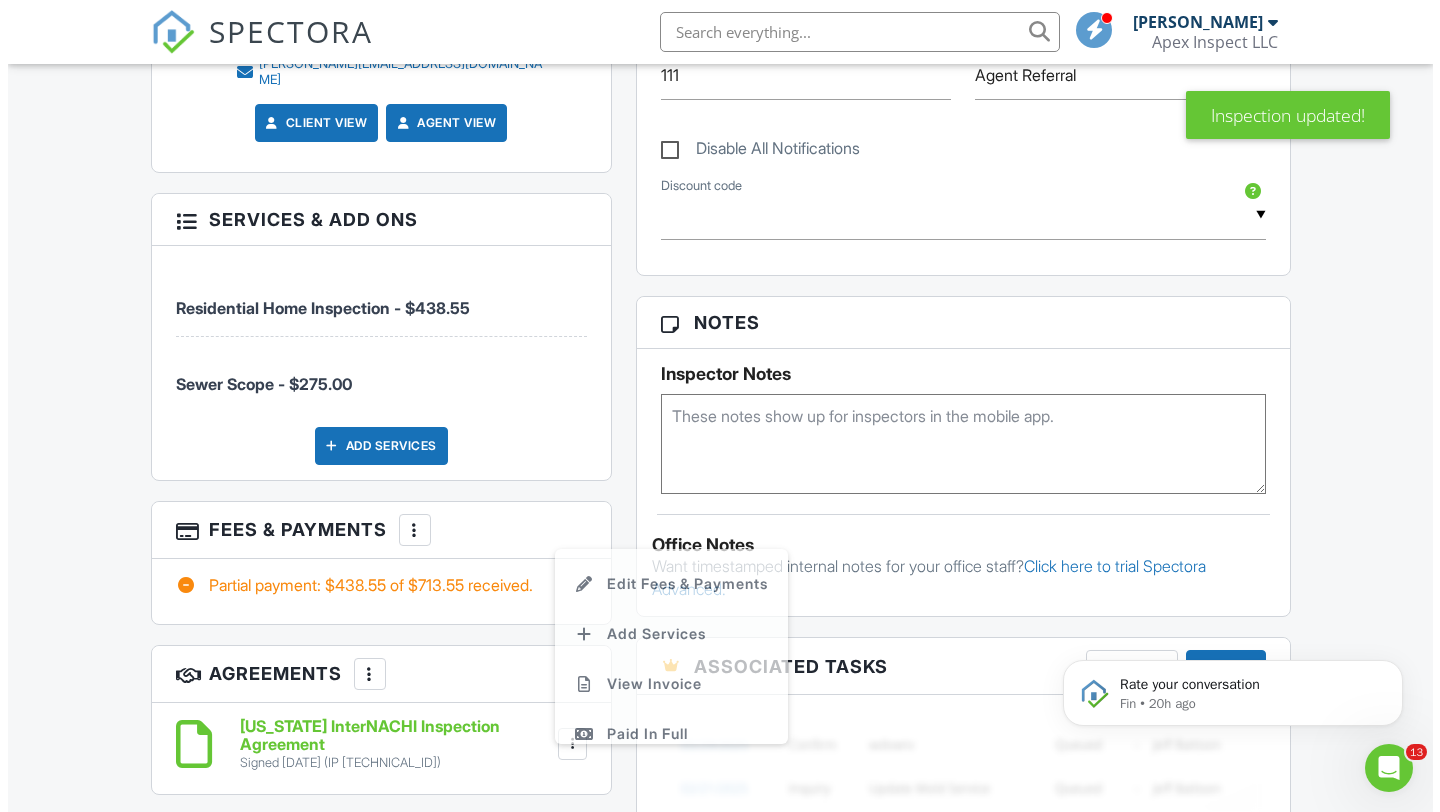 scroll, scrollTop: 0, scrollLeft: 0, axis: both 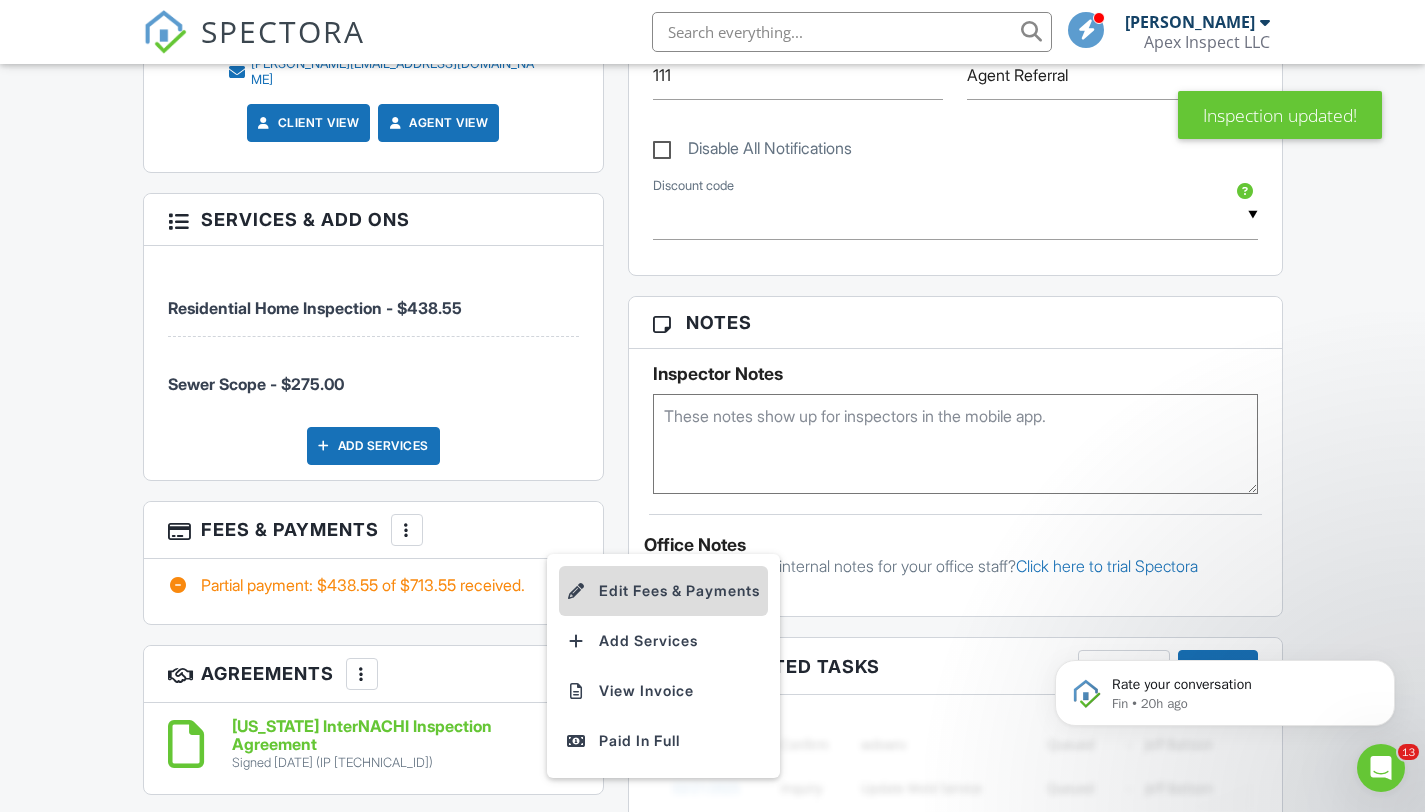 click at bounding box center [577, 591] 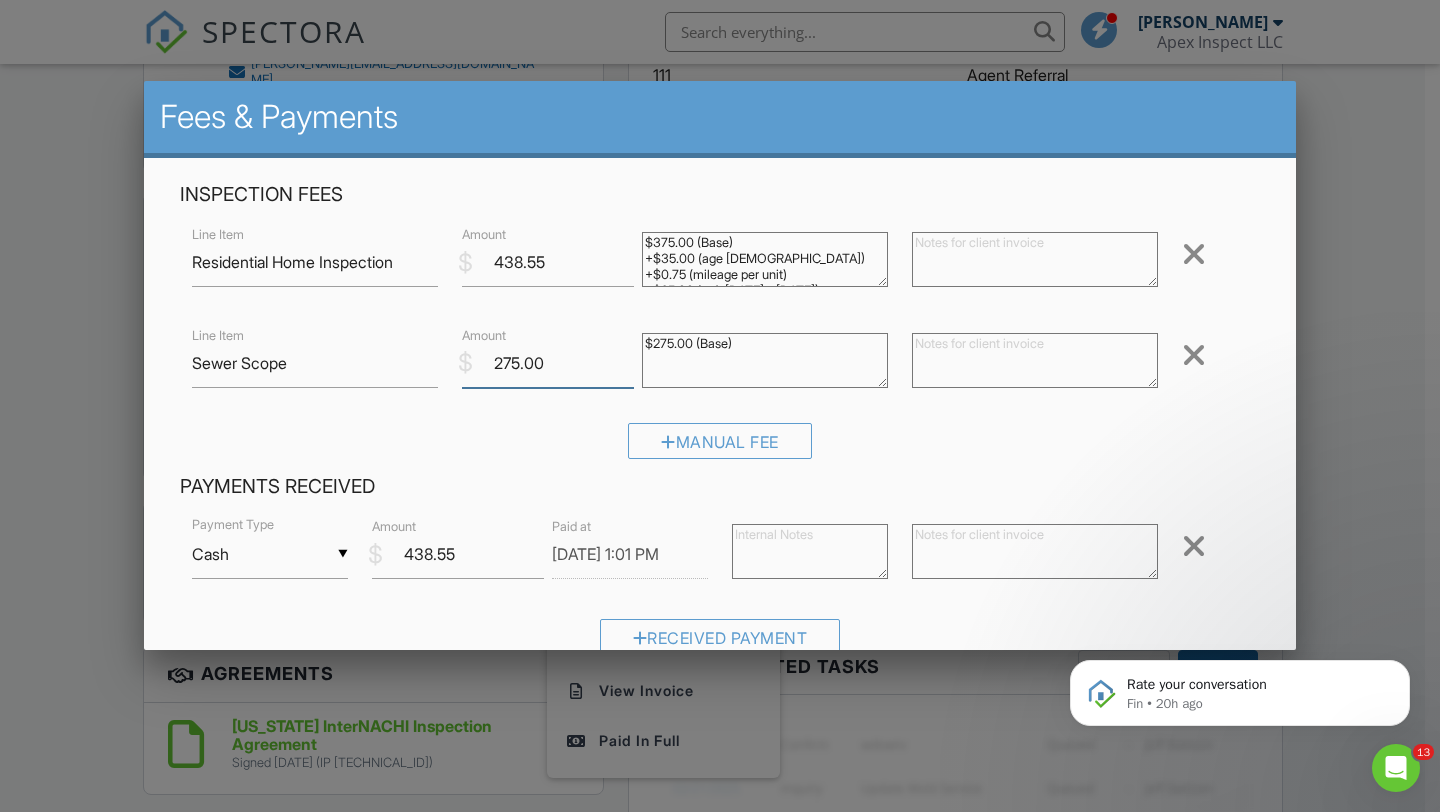click on "275.00" at bounding box center [548, 363] 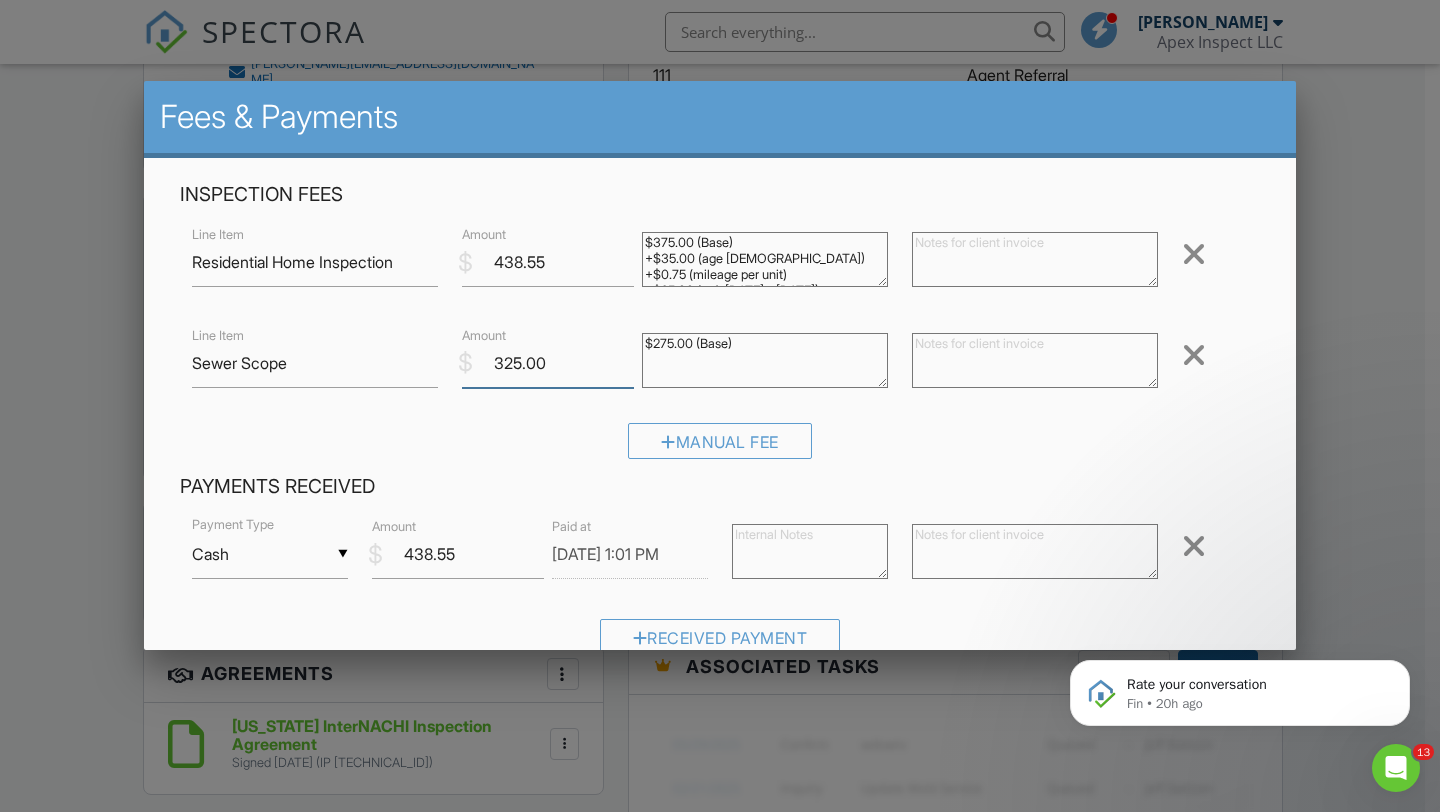 type on "325.00" 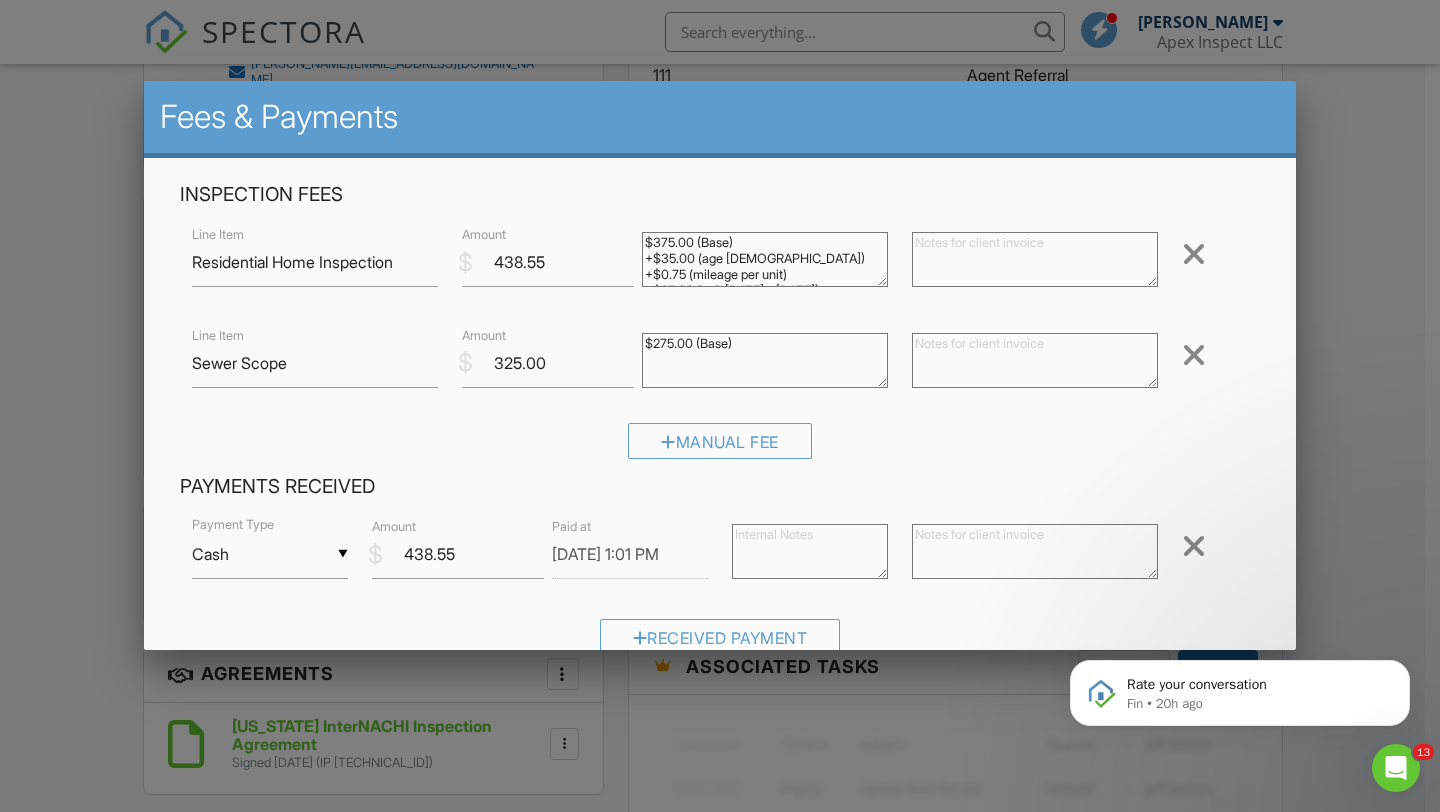 click on "$275.00 (Base)" at bounding box center (765, 360) 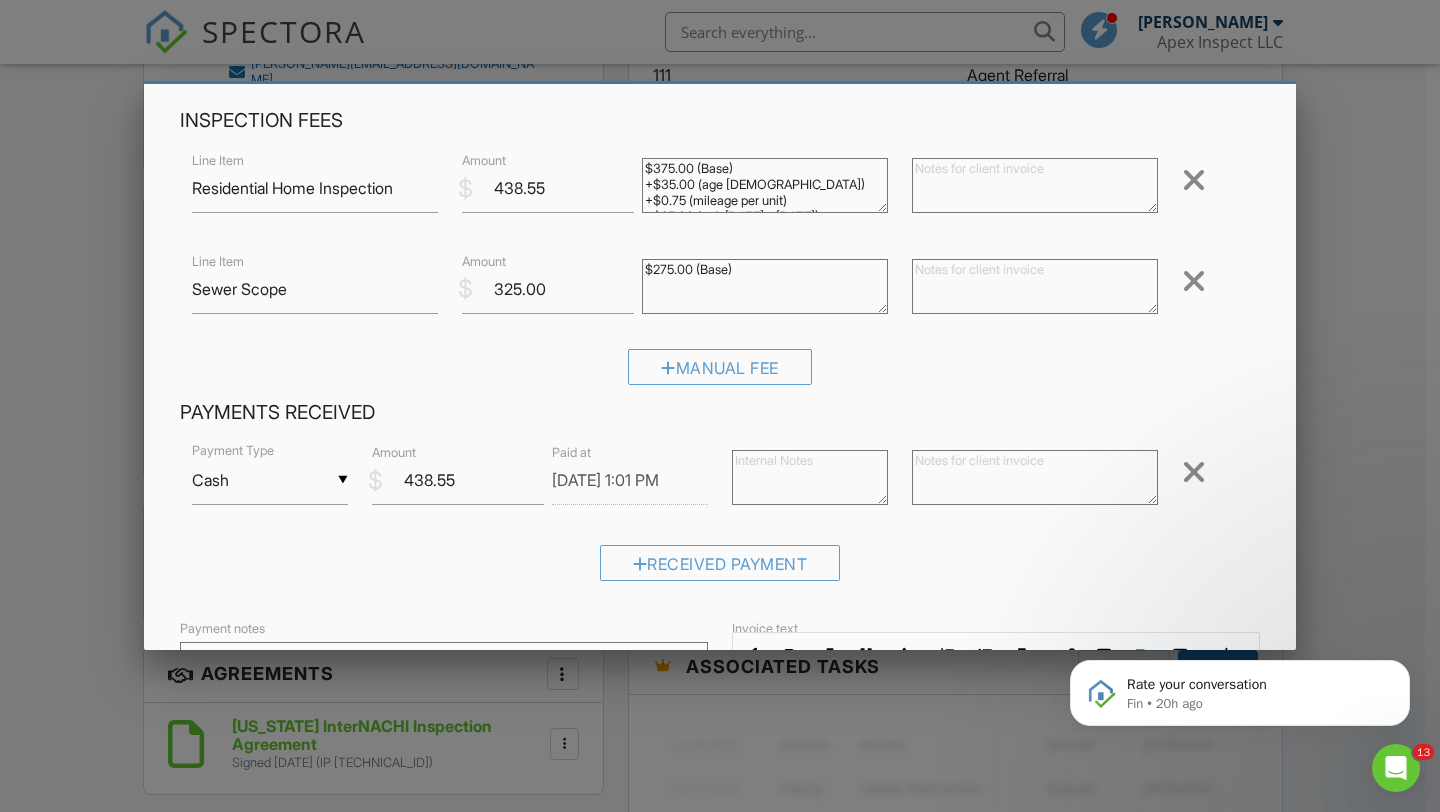 scroll, scrollTop: 392, scrollLeft: 0, axis: vertical 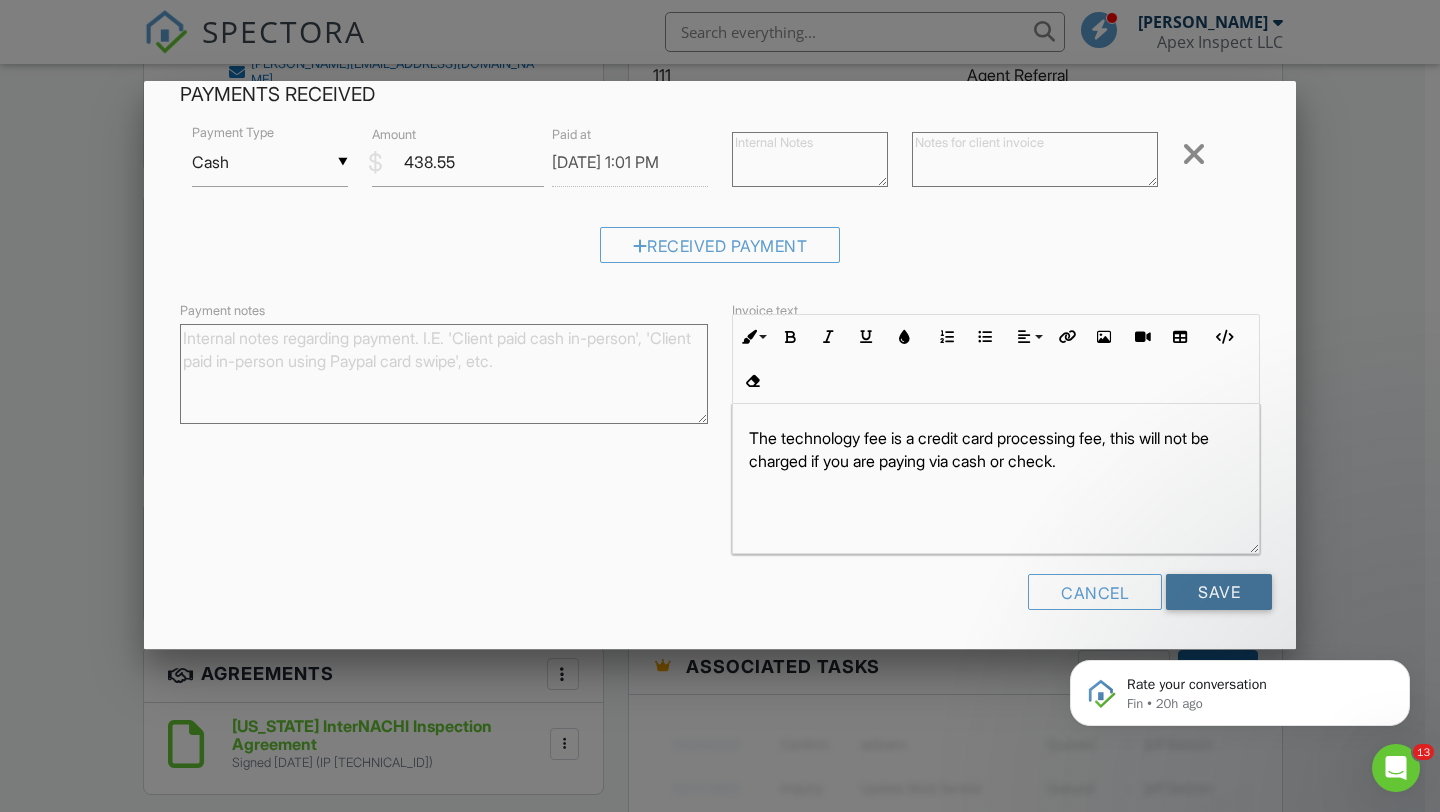 click on "Save" at bounding box center (1219, 592) 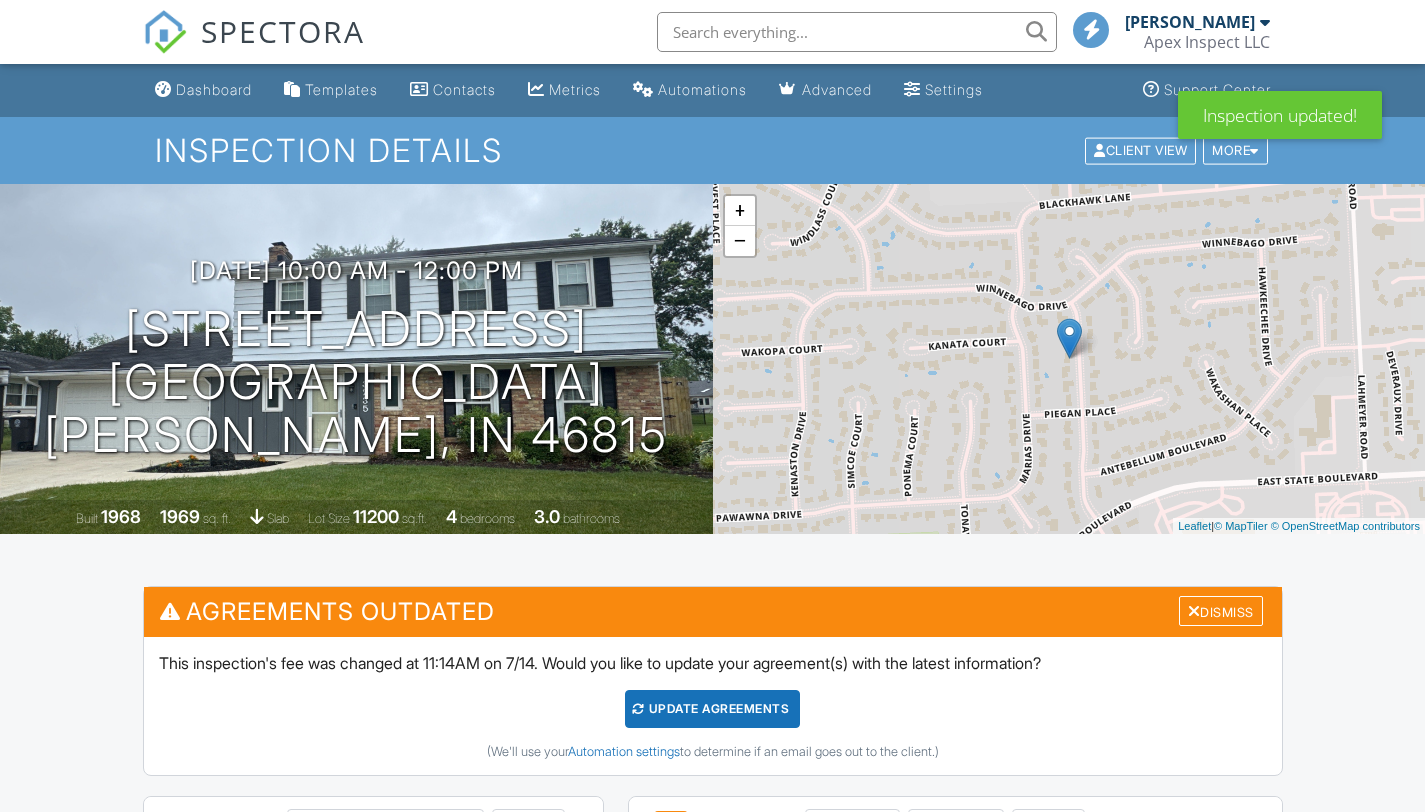 scroll, scrollTop: 0, scrollLeft: 0, axis: both 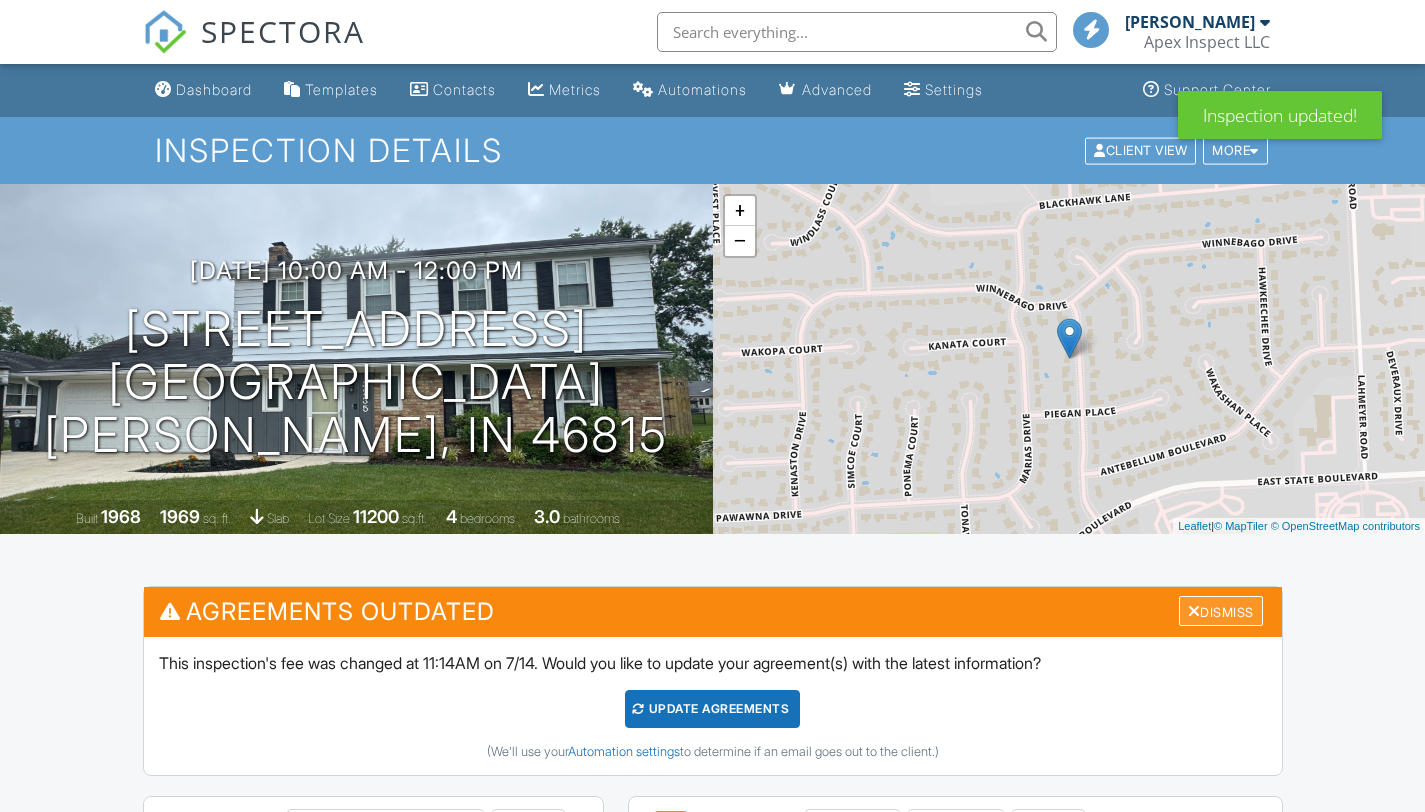 click on "Dismiss" at bounding box center (1221, 611) 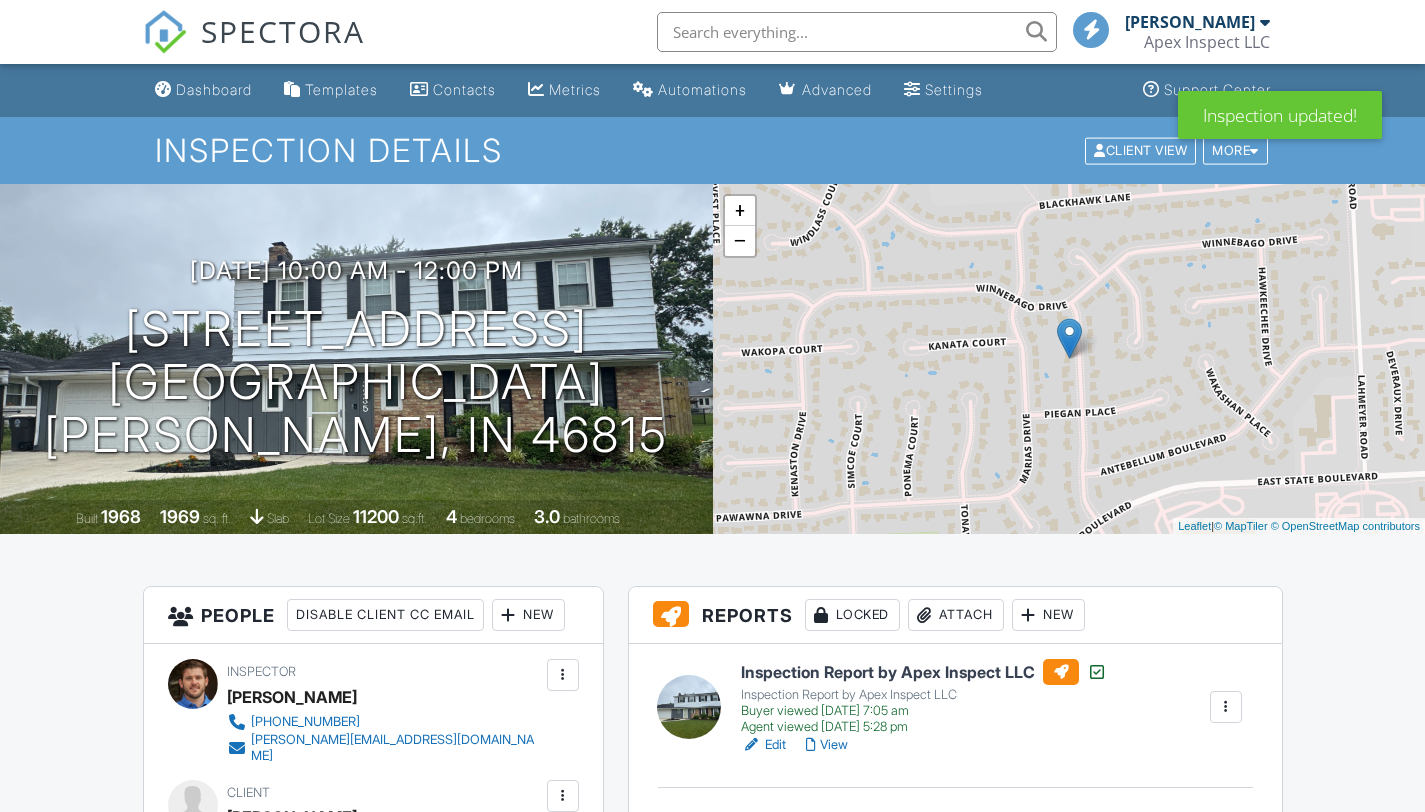 scroll, scrollTop: 0, scrollLeft: 0, axis: both 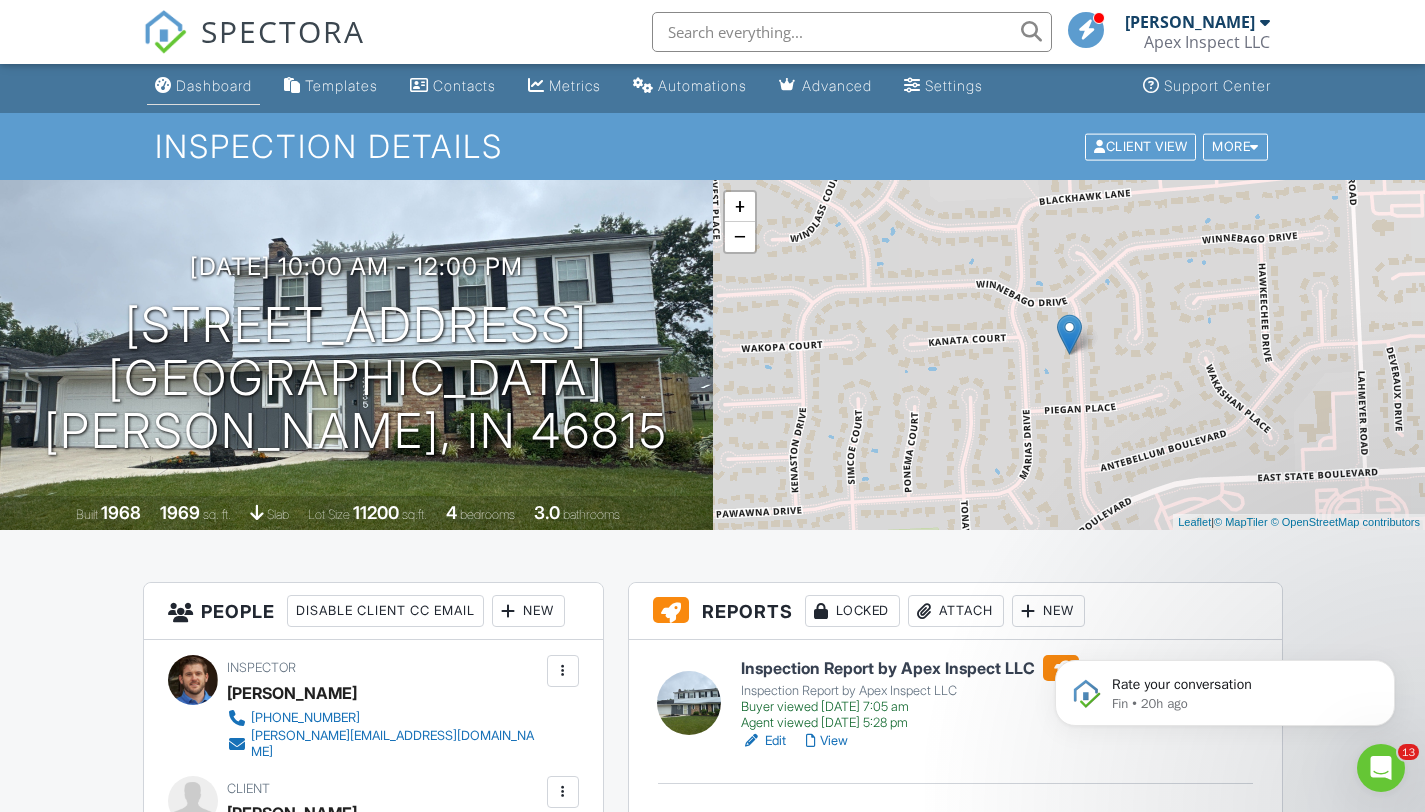 click on "Dashboard" at bounding box center (203, 86) 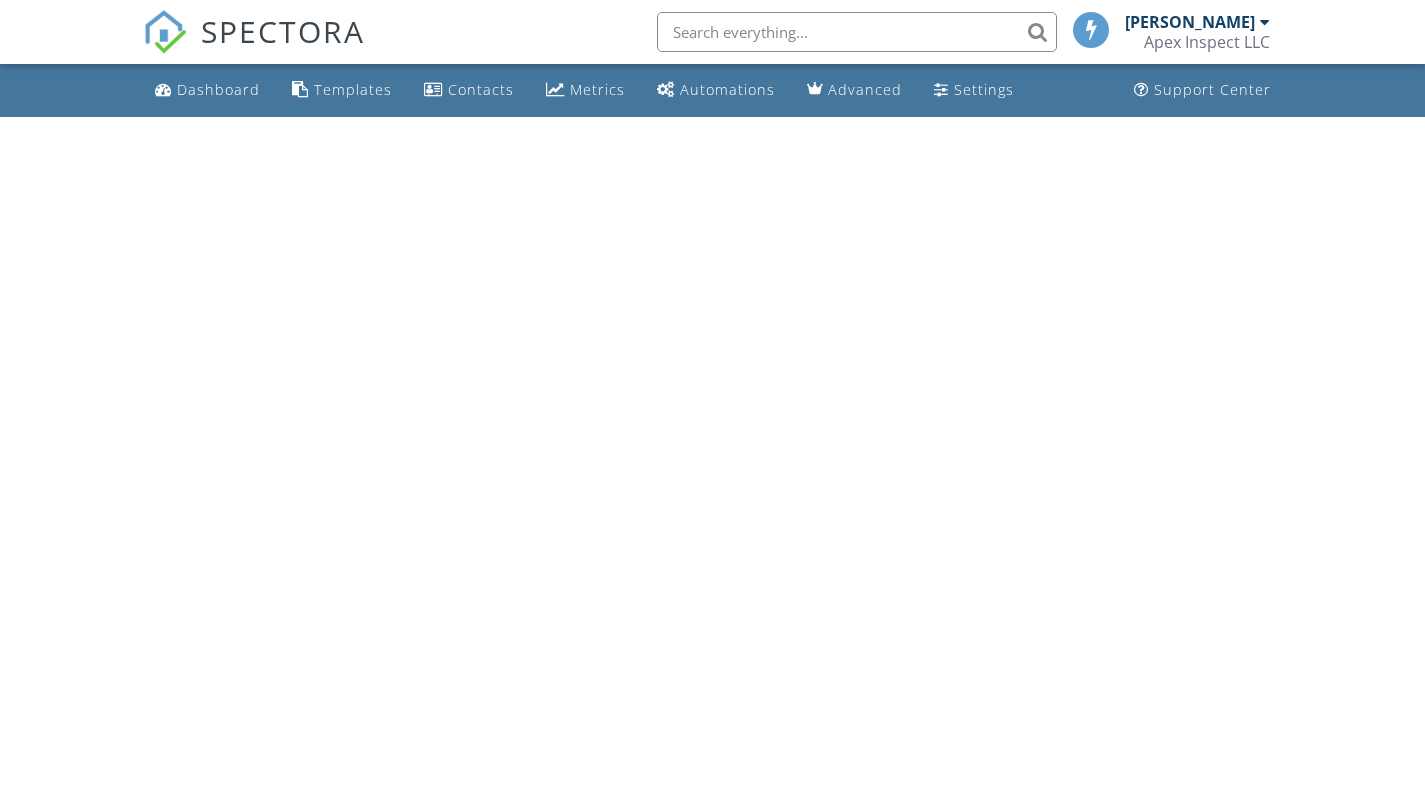 scroll, scrollTop: 0, scrollLeft: 0, axis: both 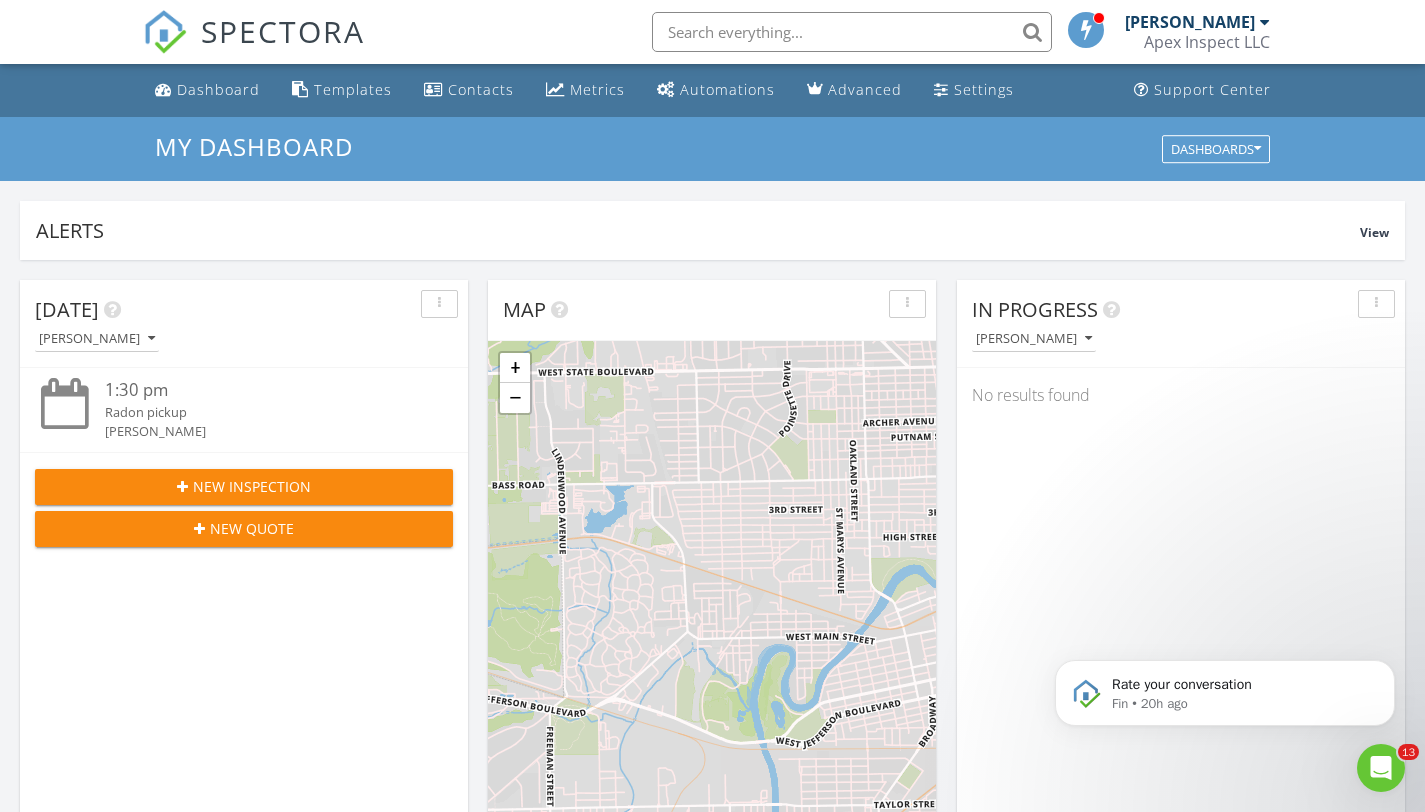 click on "New Inspection" at bounding box center [252, 486] 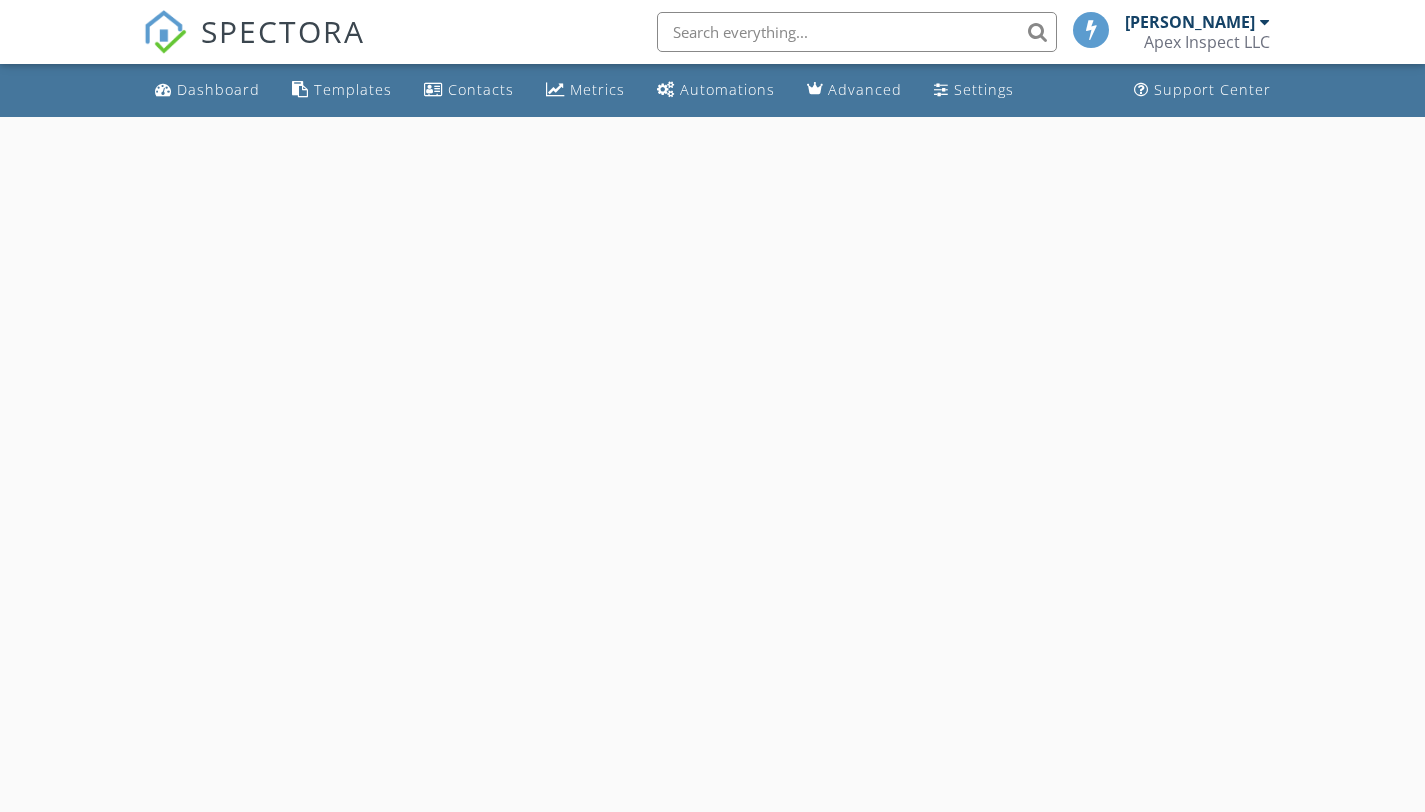 scroll, scrollTop: 0, scrollLeft: 0, axis: both 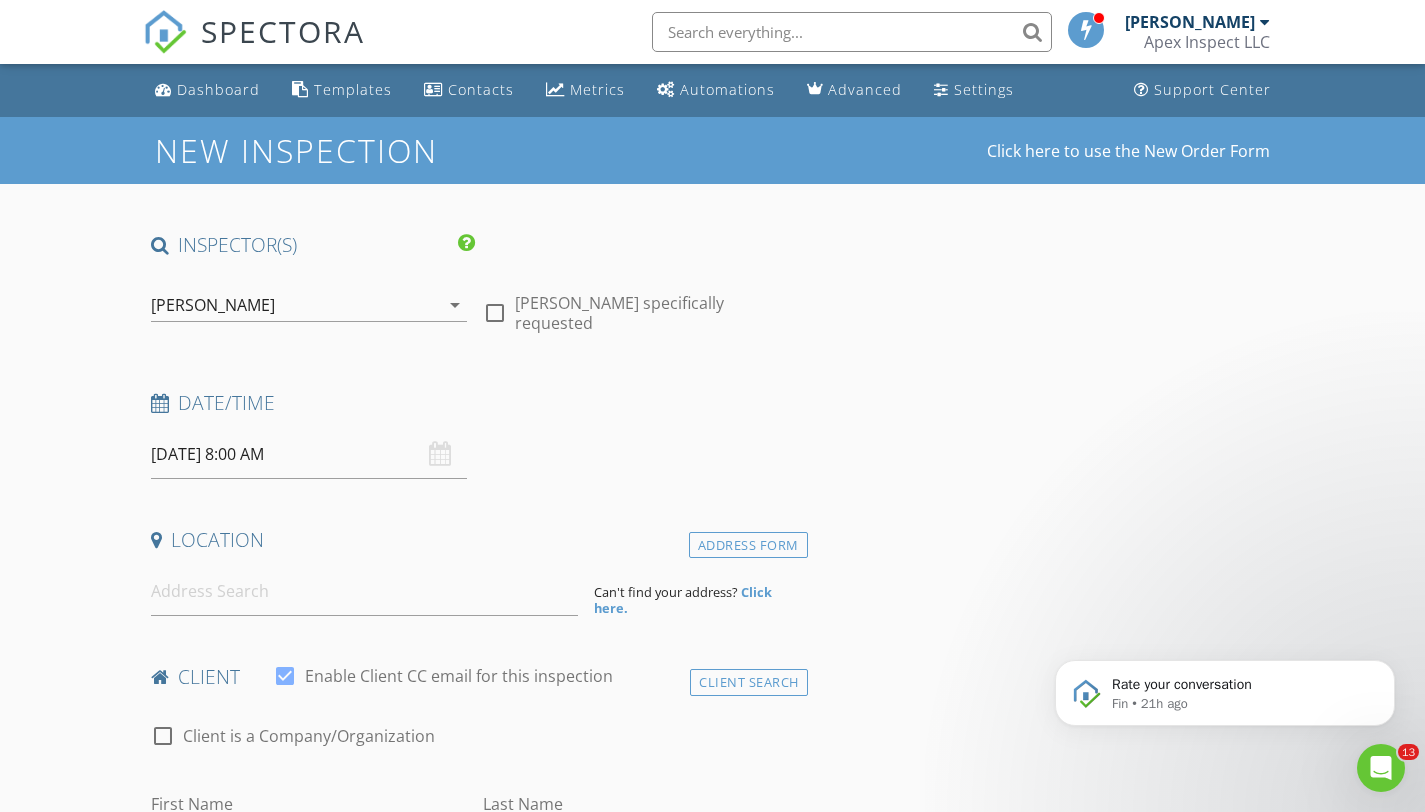 click on "07/15/2025 8:00 AM" at bounding box center (309, 454) 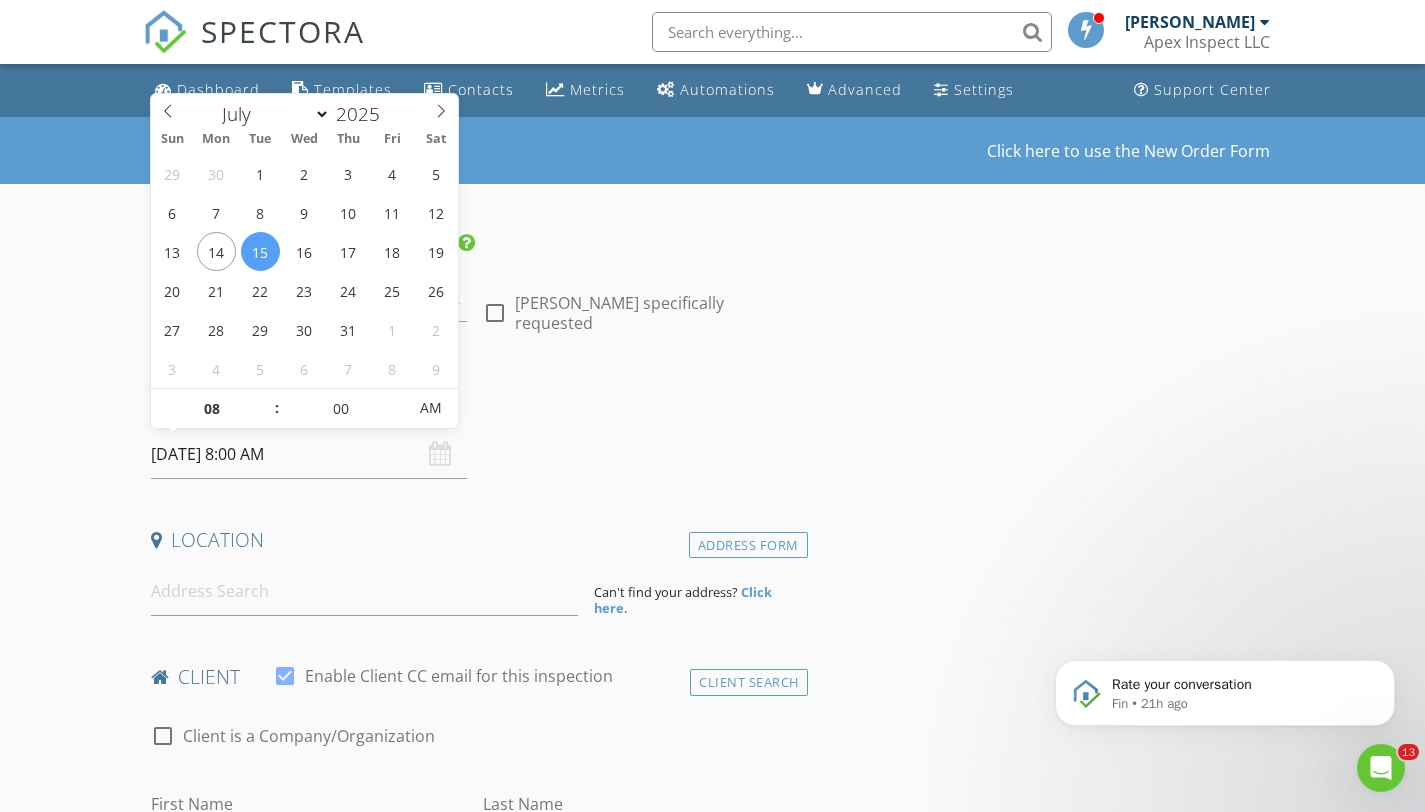 click on "07/15/2025 8:00 AM" at bounding box center [309, 454] 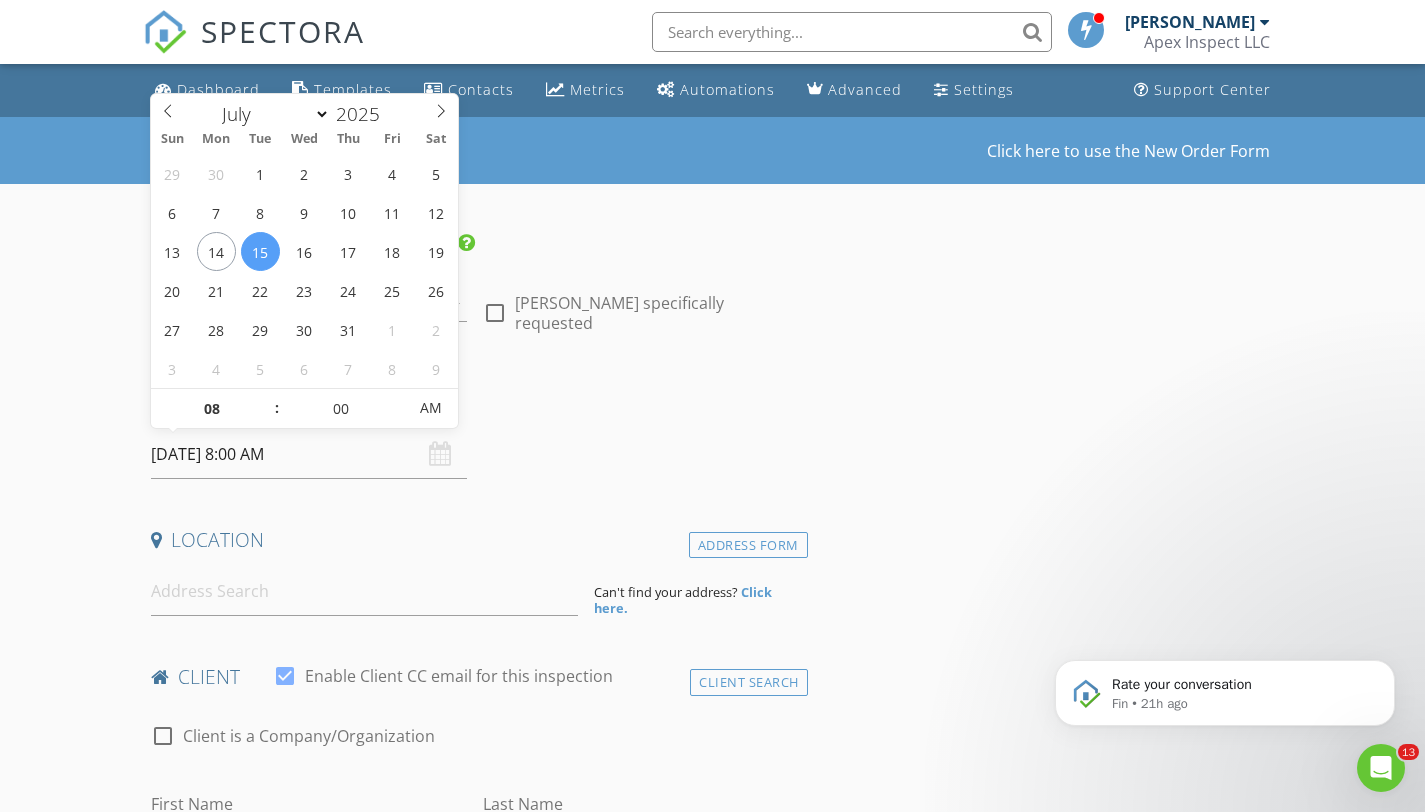 click on "Date/Time" at bounding box center [475, 410] 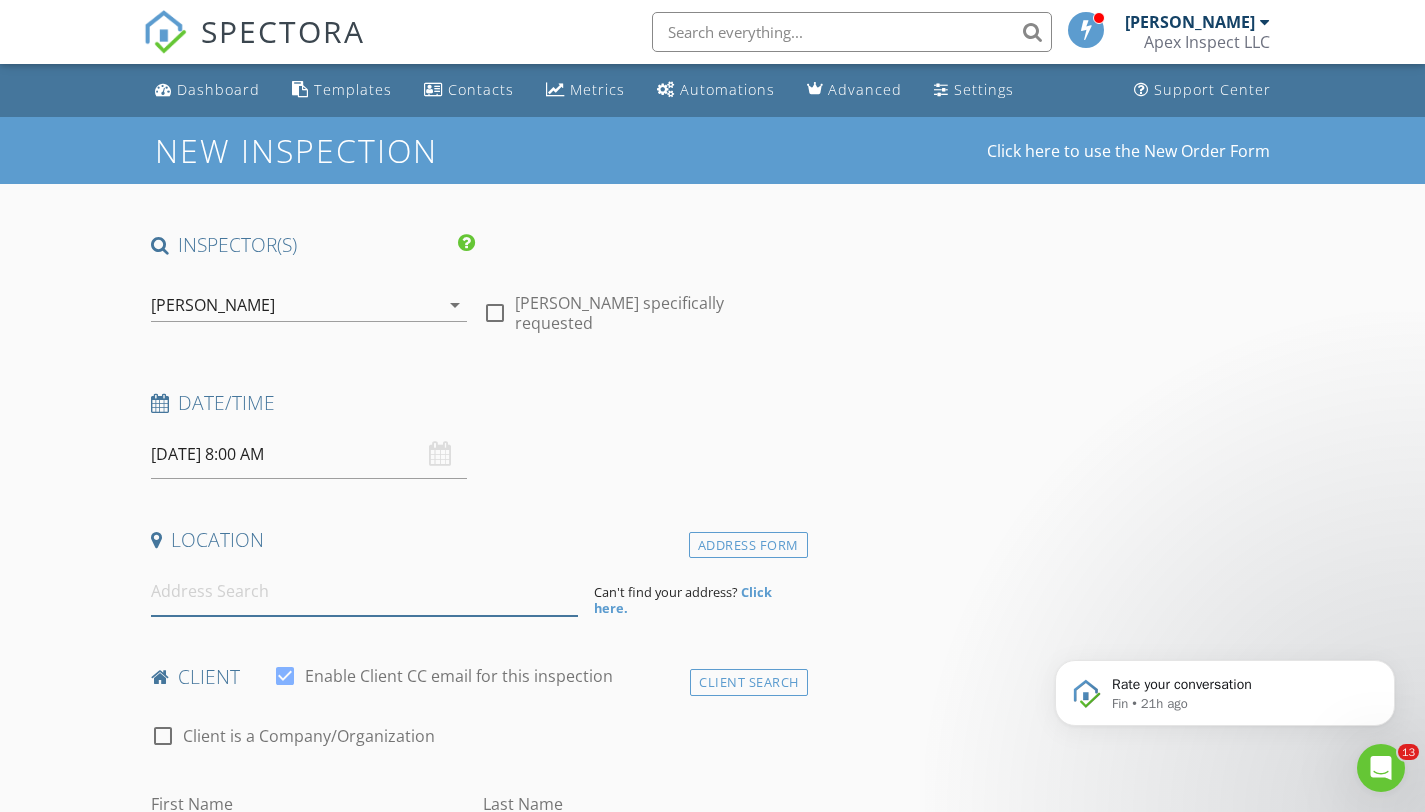 click at bounding box center [364, 591] 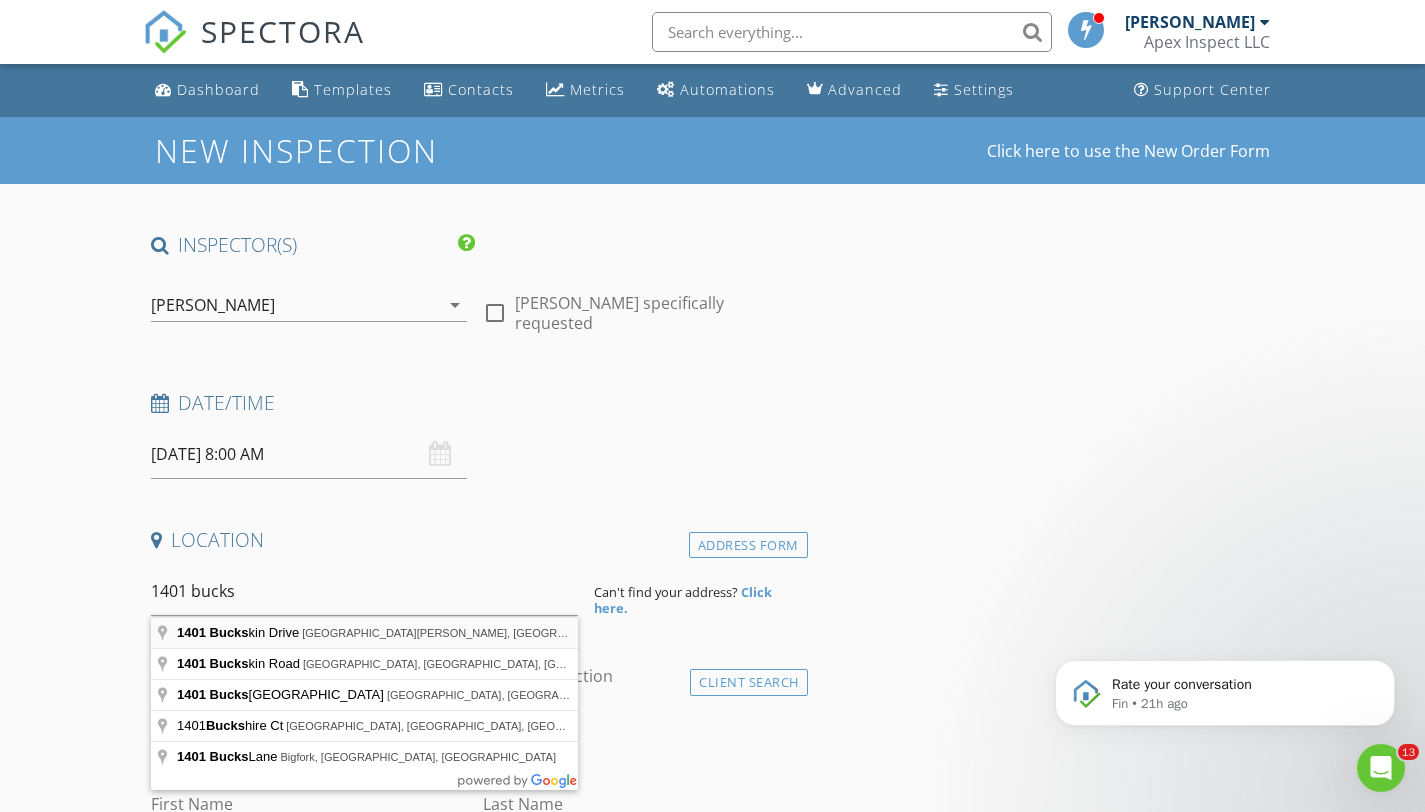 type on "1401 Buckskin Drive, Fort Wayne, IN, USA" 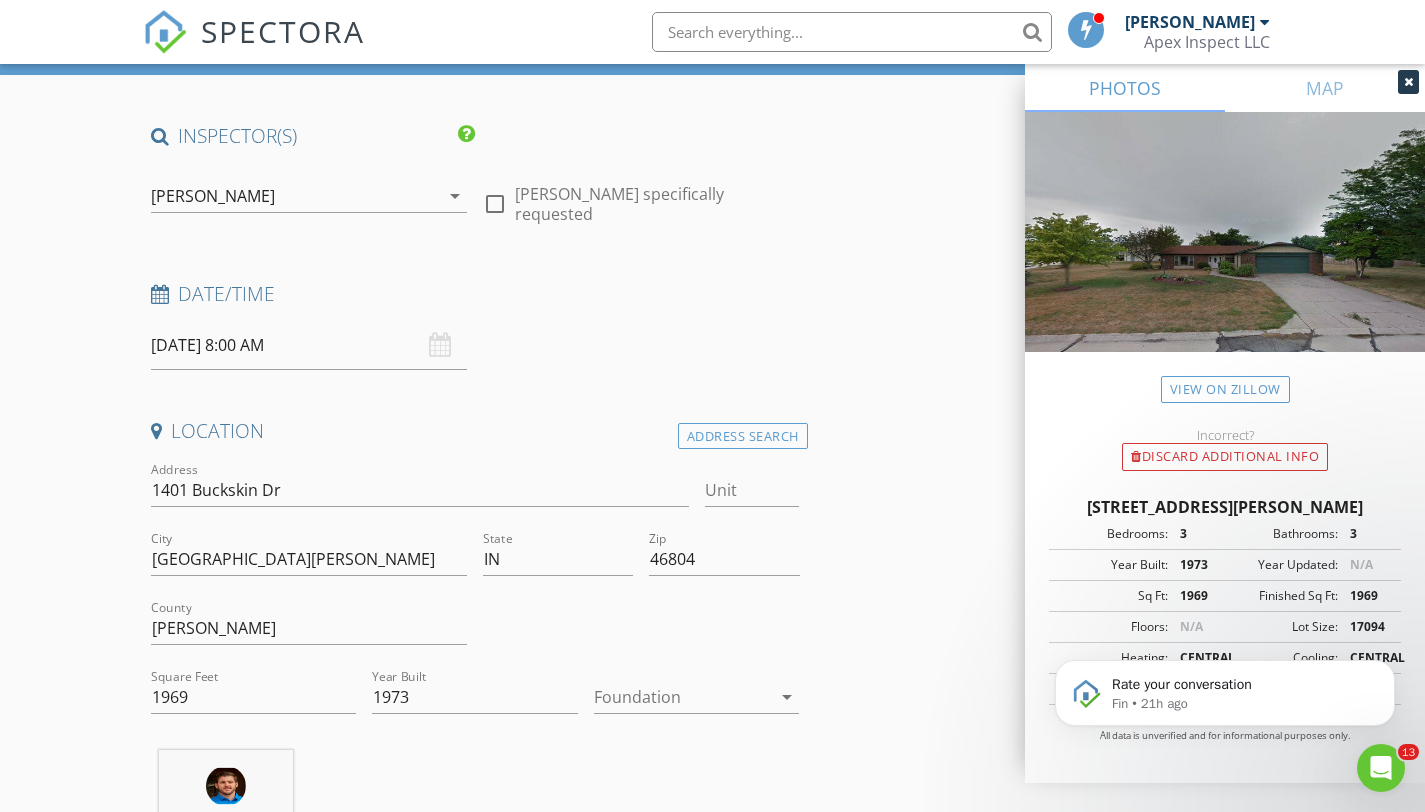 scroll, scrollTop: 112, scrollLeft: 0, axis: vertical 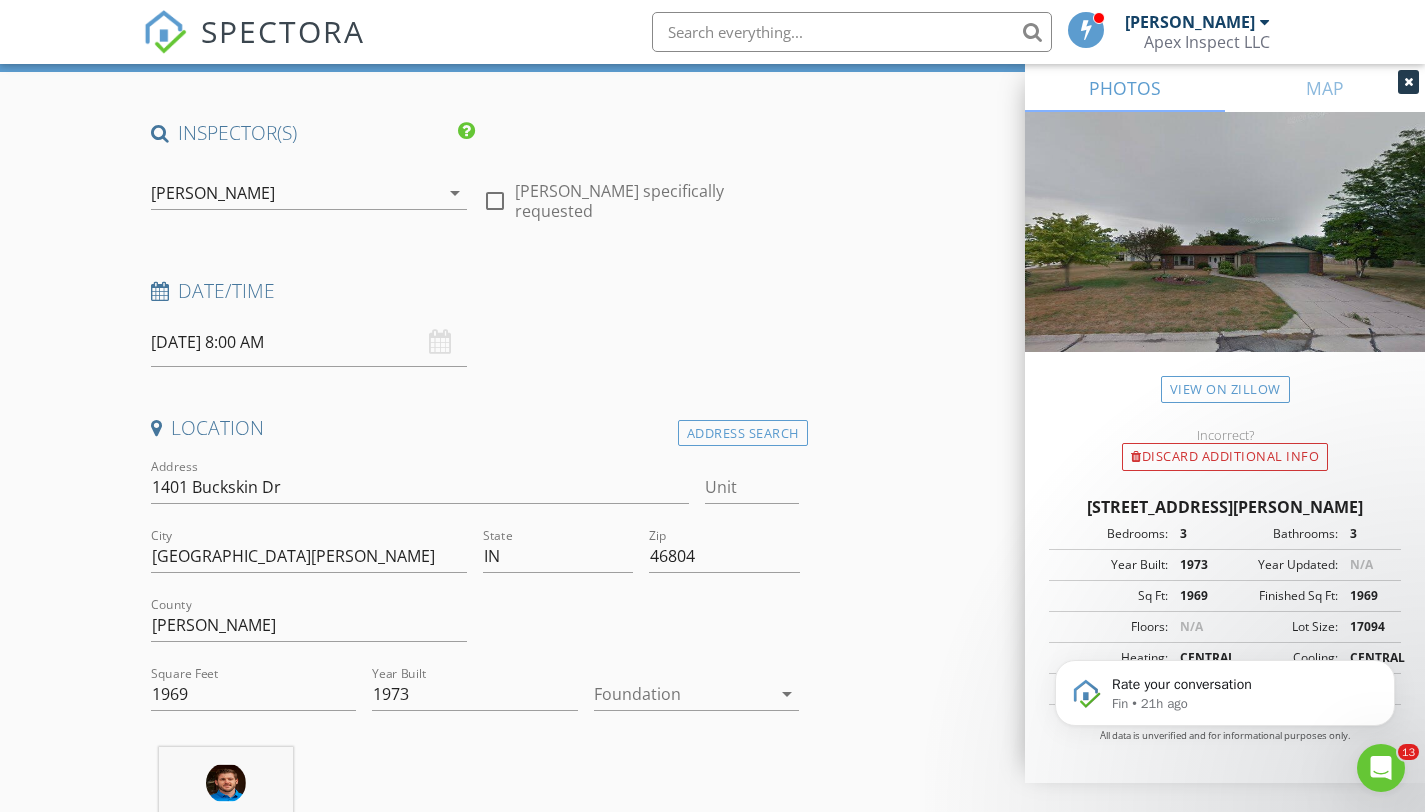 click at bounding box center [683, 694] 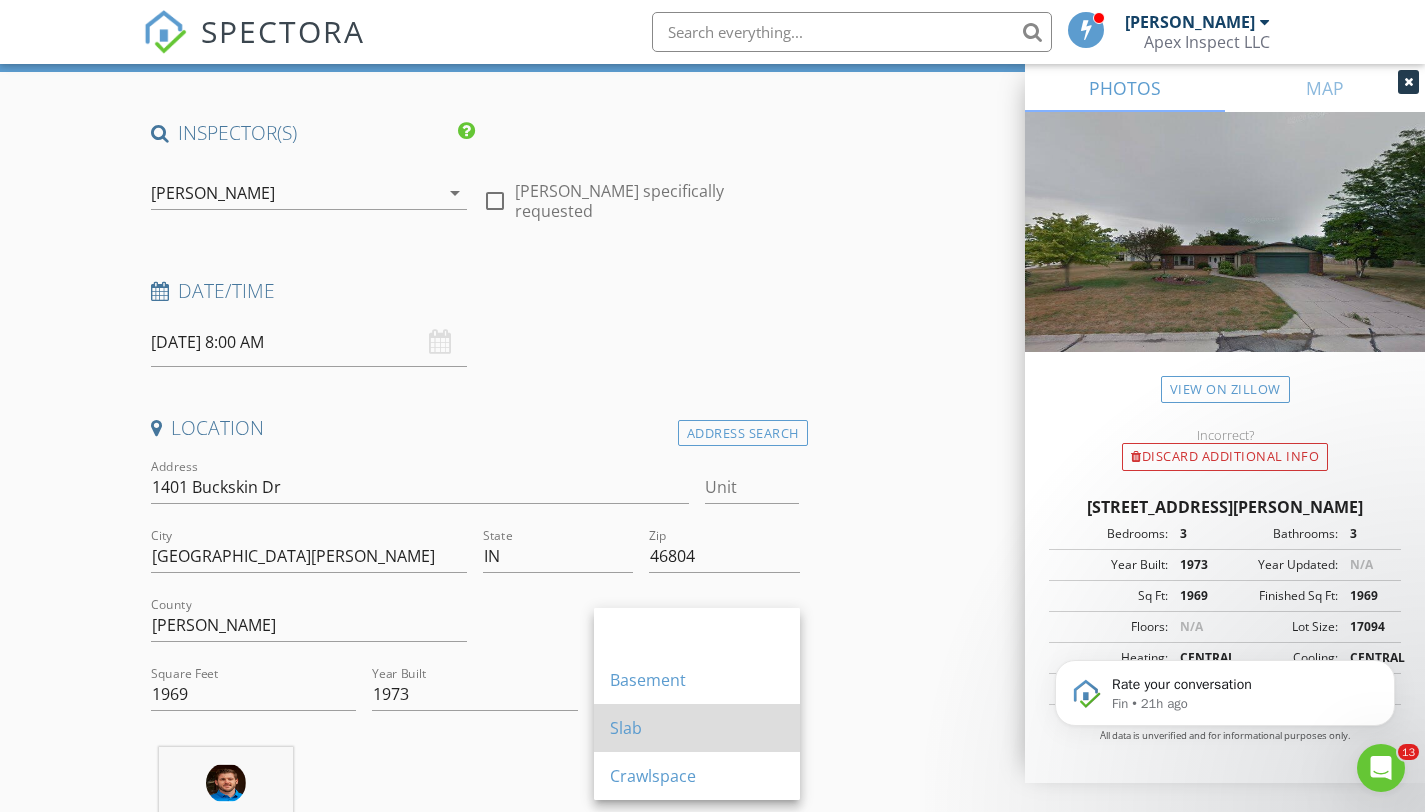 click on "Slab" at bounding box center (697, 728) 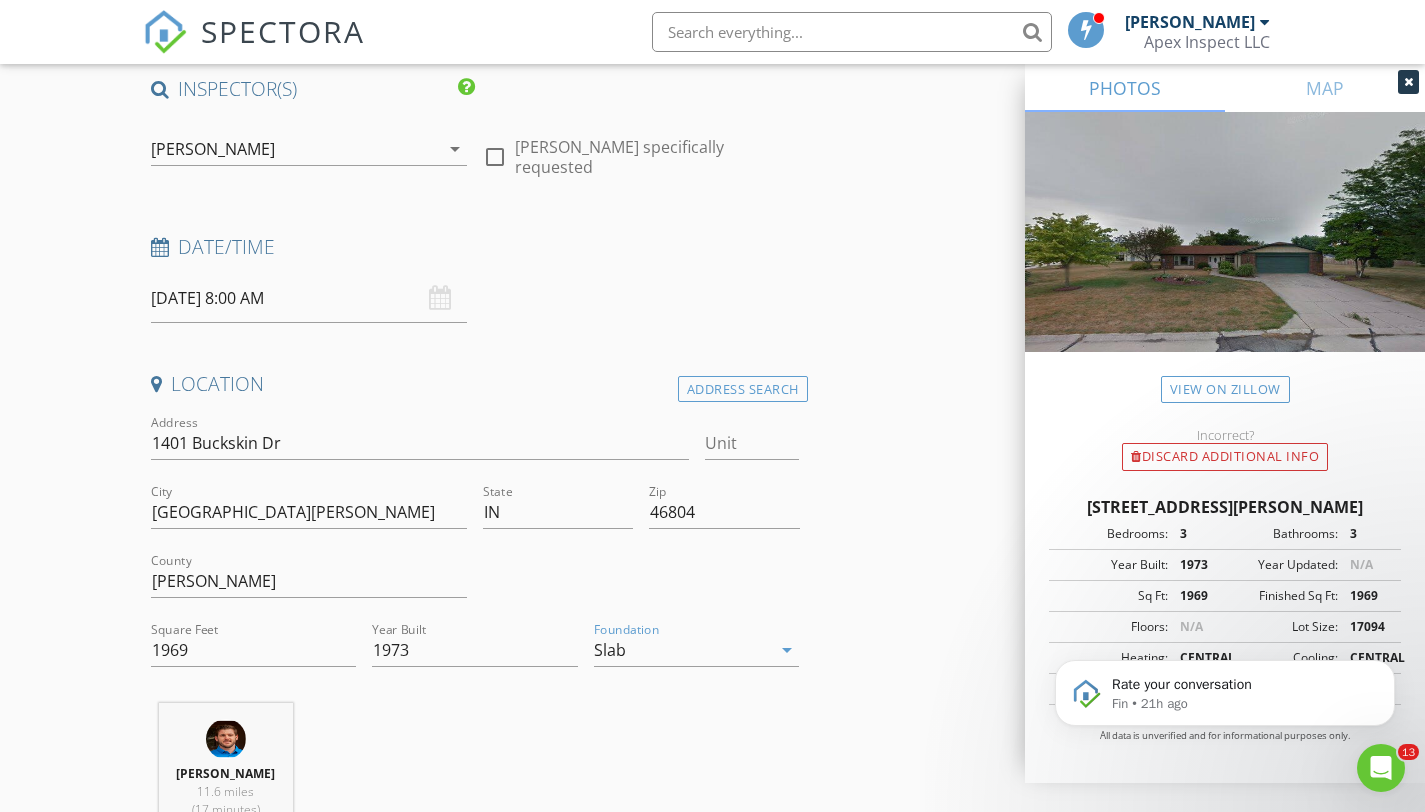 scroll, scrollTop: 0, scrollLeft: 0, axis: both 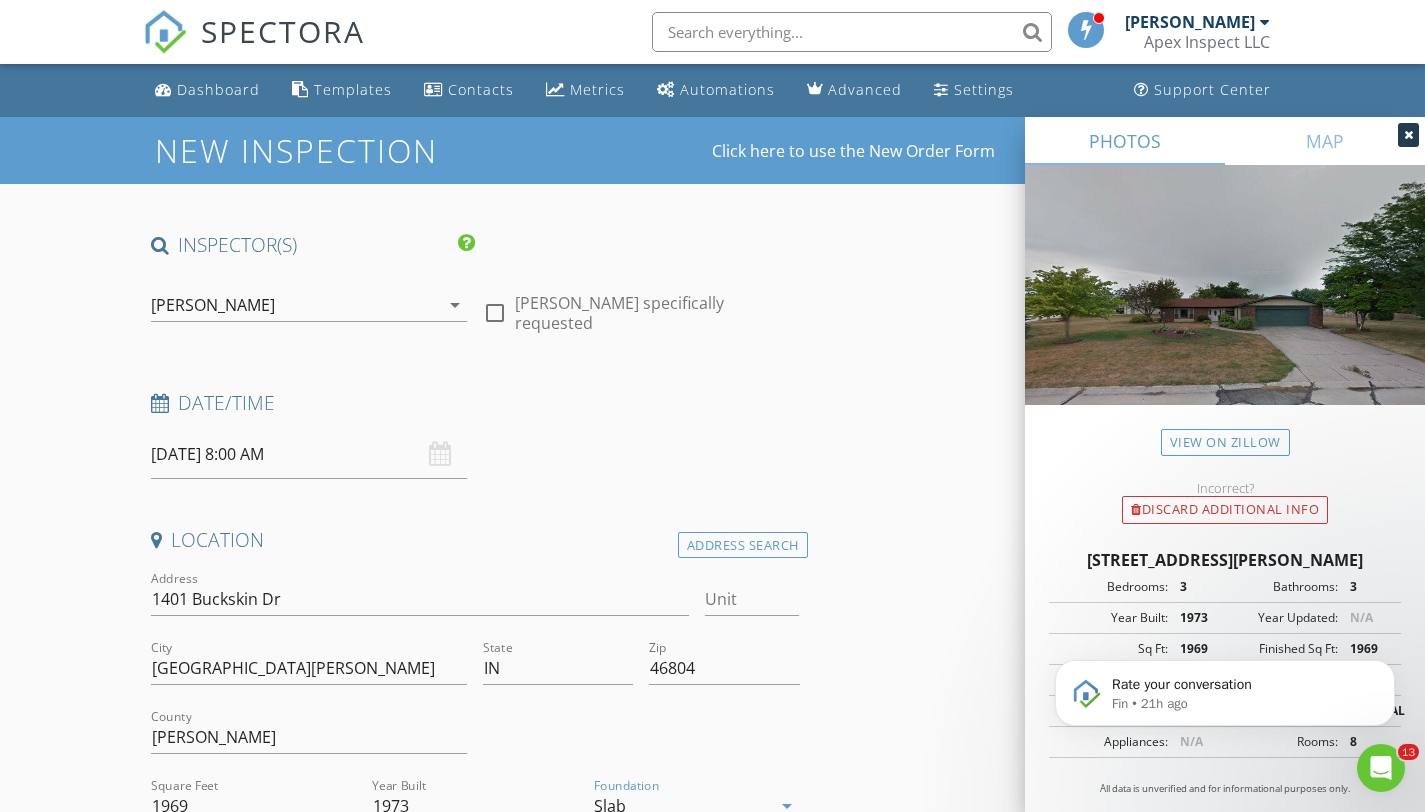 click on "[PERSON_NAME]" at bounding box center (295, 305) 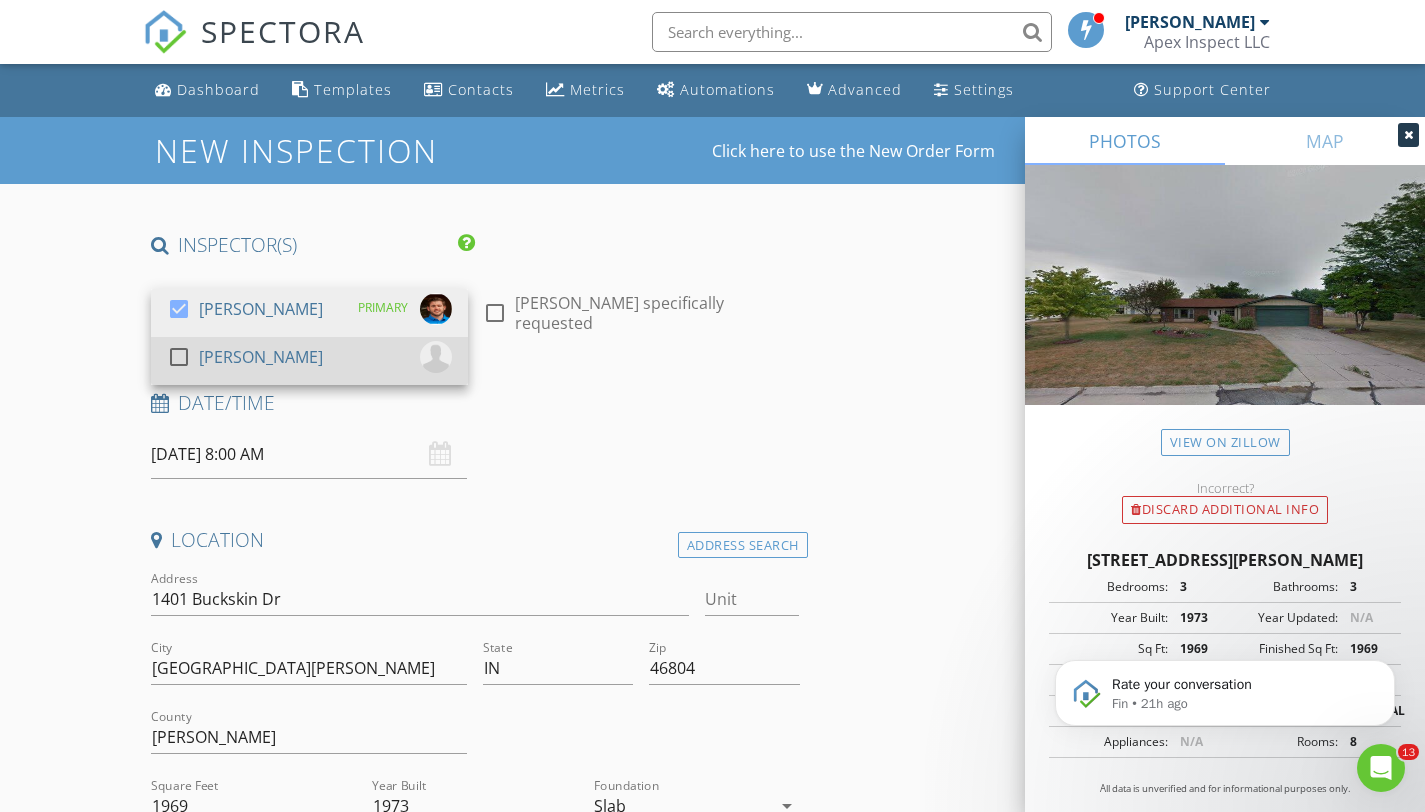 click on "[PERSON_NAME]" at bounding box center [261, 357] 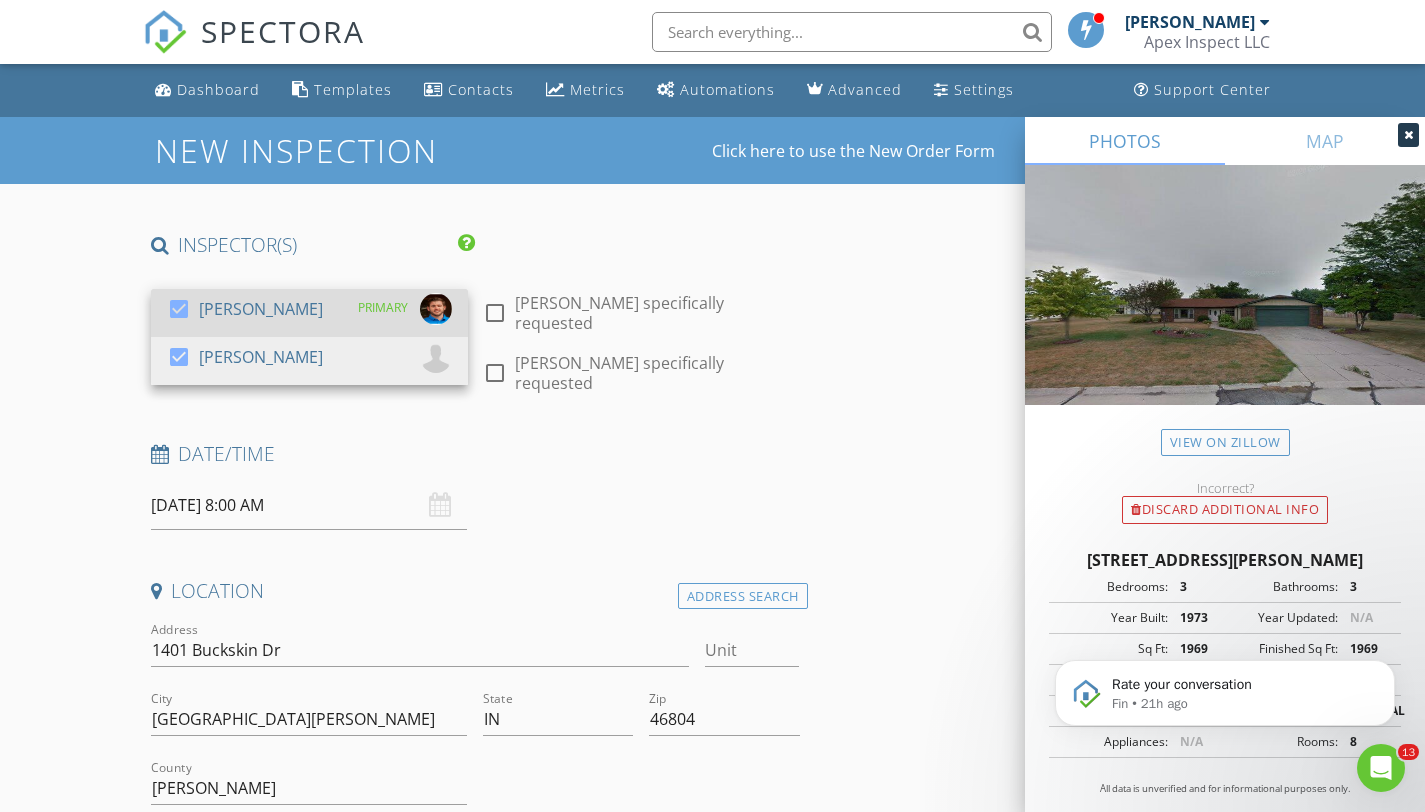 click at bounding box center (179, 309) 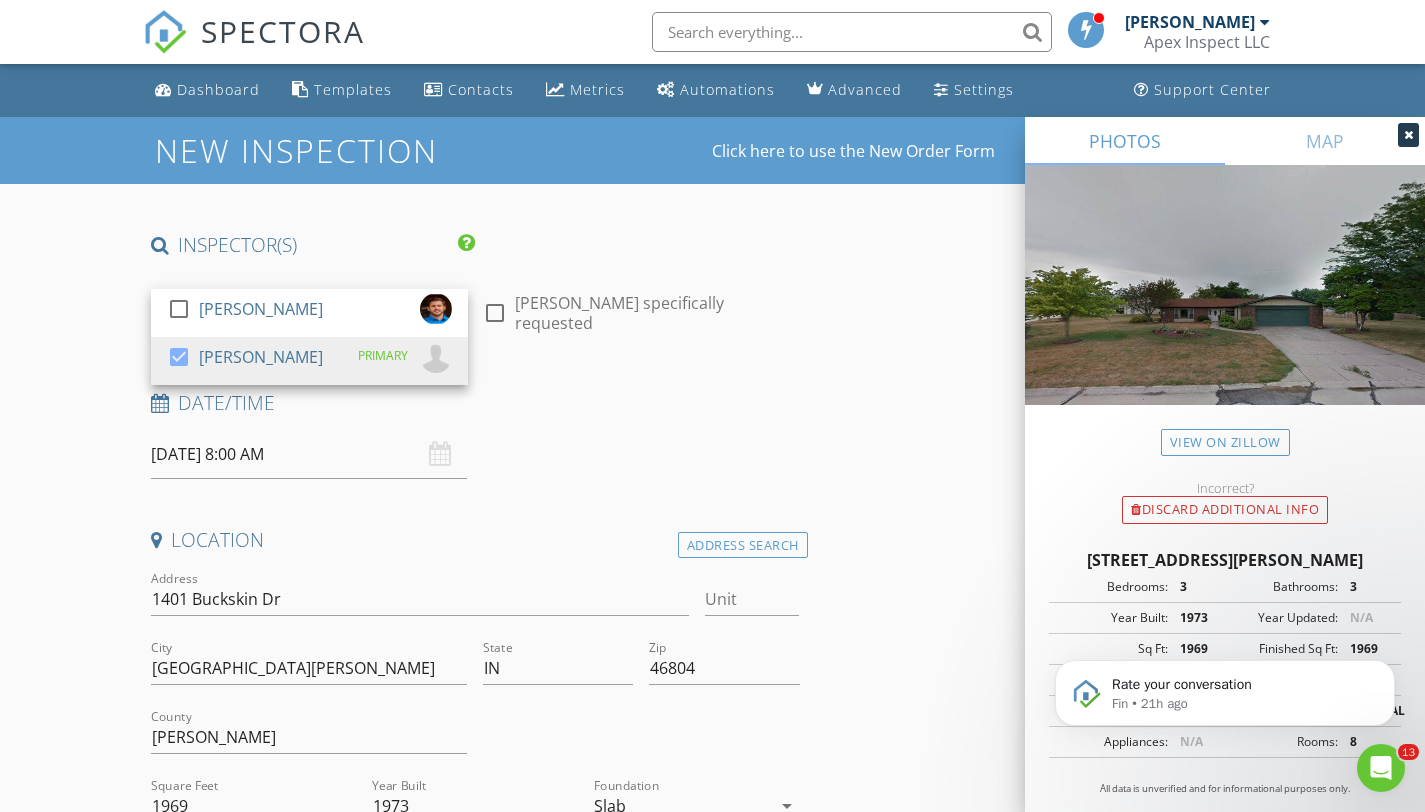 click on "New Inspection
Click here to use the New Order Form
INSPECTOR(S)
check_box_outline_blank   Tyler Battershell     check_box   John Flickinger   PRIMARY   John Flickinger arrow_drop_down   check_box_outline_blank John Flickinger specifically requested
Date/Time
07/15/2025 8:00 AM
Location
Address Search       Address 1401 Buckskin Dr   Unit   City Fort Wayne   State IN   Zip 46804   County Allen     Square Feet 1969   Year Built 1973   Foundation Slab arrow_drop_down     John Flickinger     11.6 miles     (17 minutes)
client
check_box Enable Client CC email for this inspection   Client Search     check_box_outline_blank Client is a Company/Organization     First Name   Last Name   Email   CC Email   Phone           Notes   Private Notes
ADD ADDITIONAL client
check_box_outline_blank" at bounding box center [712, 1838] 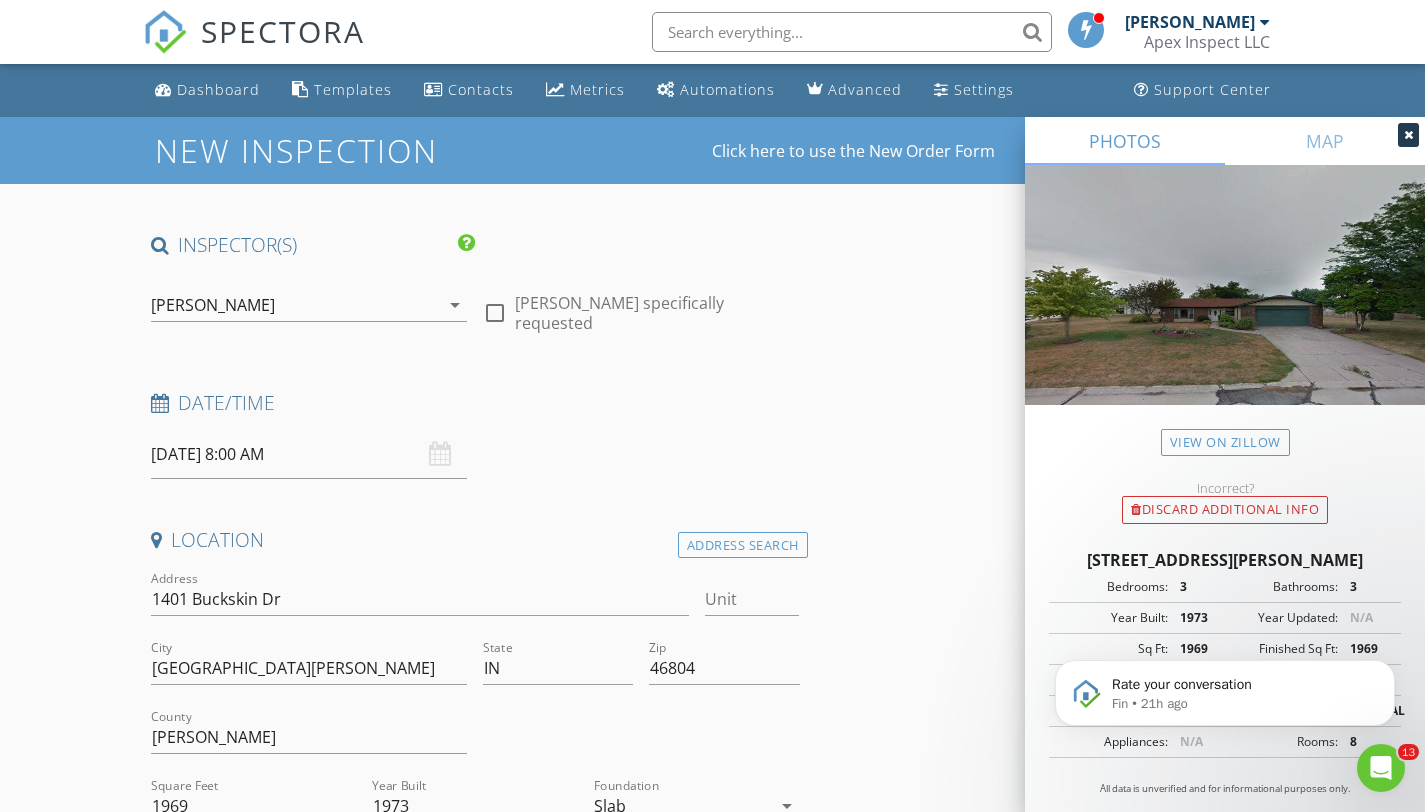 click at bounding box center (495, 313) 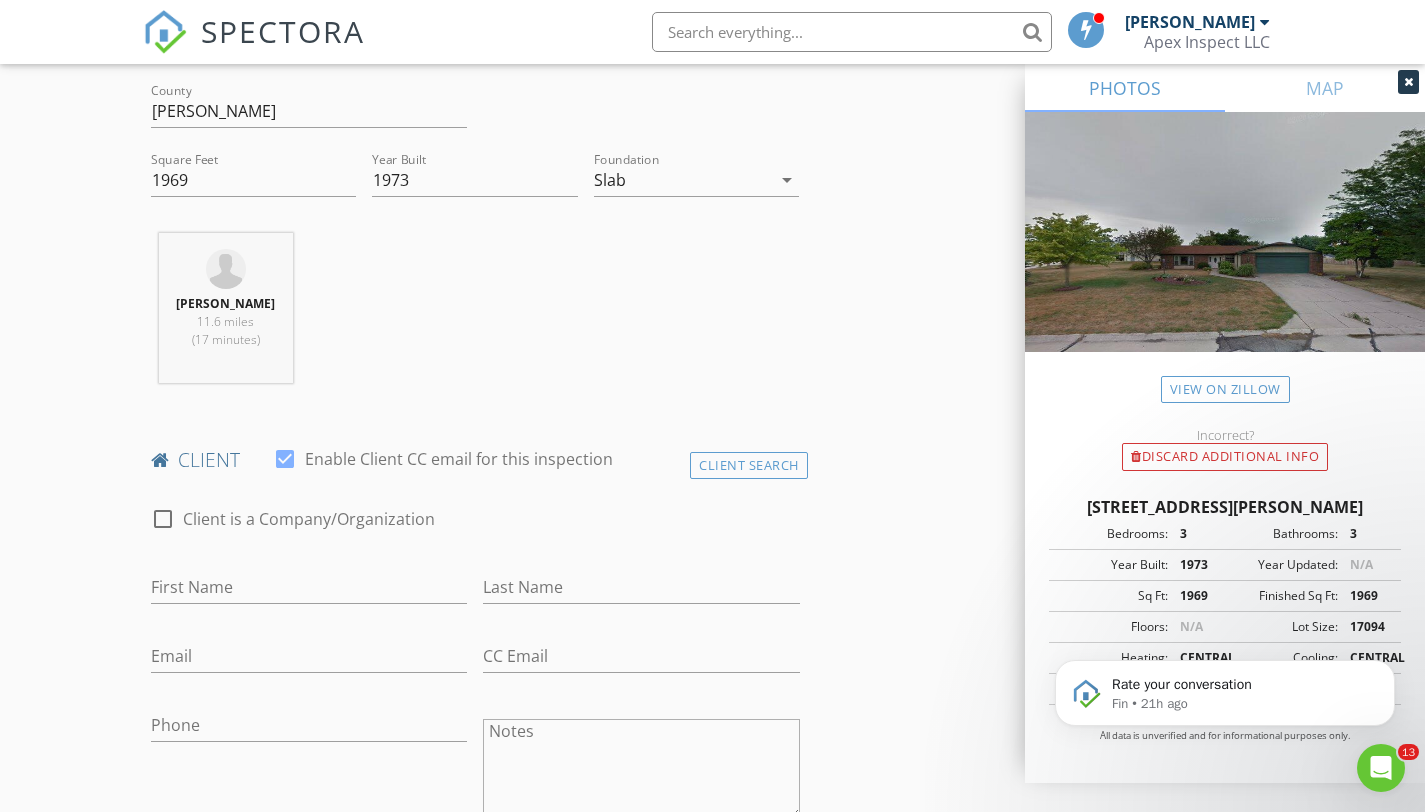 scroll, scrollTop: 638, scrollLeft: 0, axis: vertical 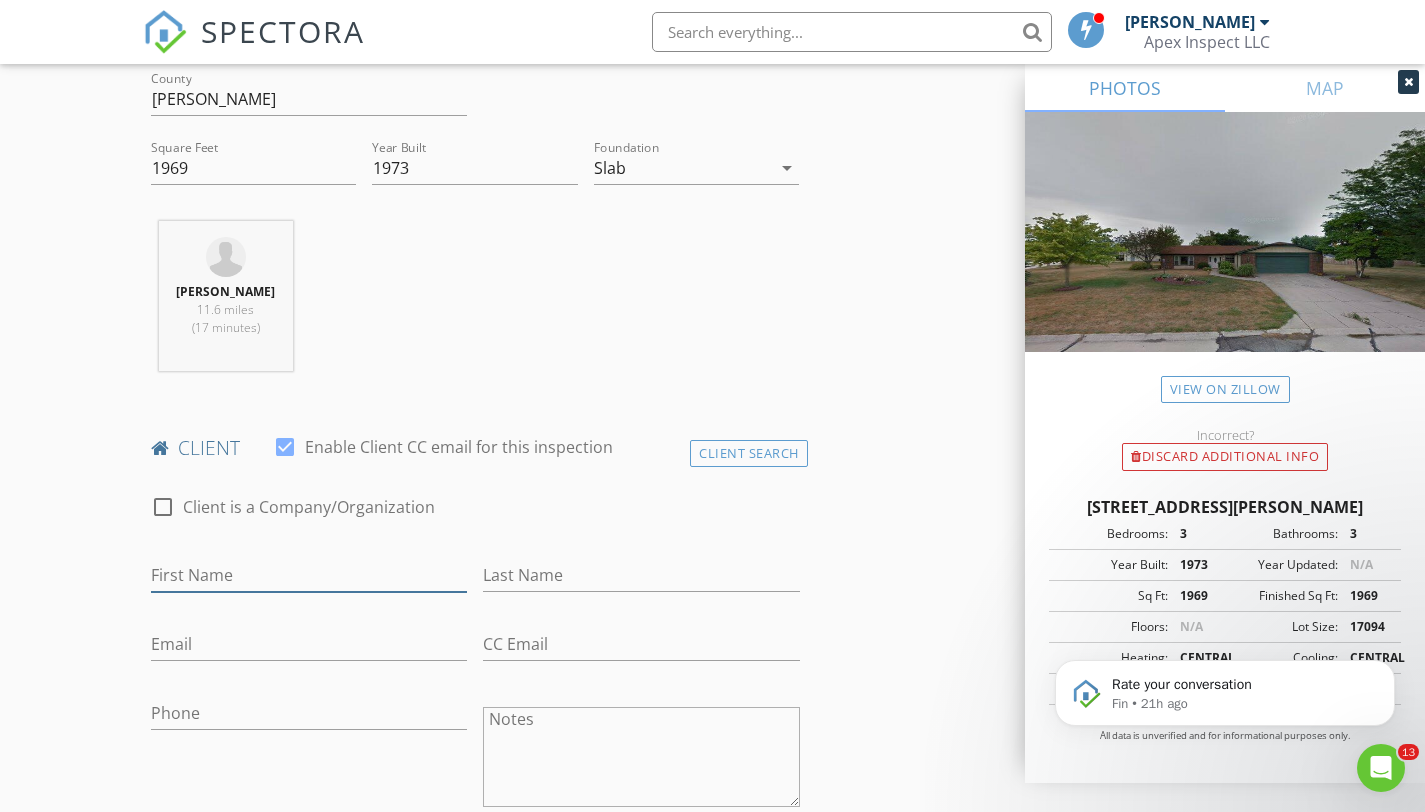 click on "First Name" at bounding box center (309, 575) 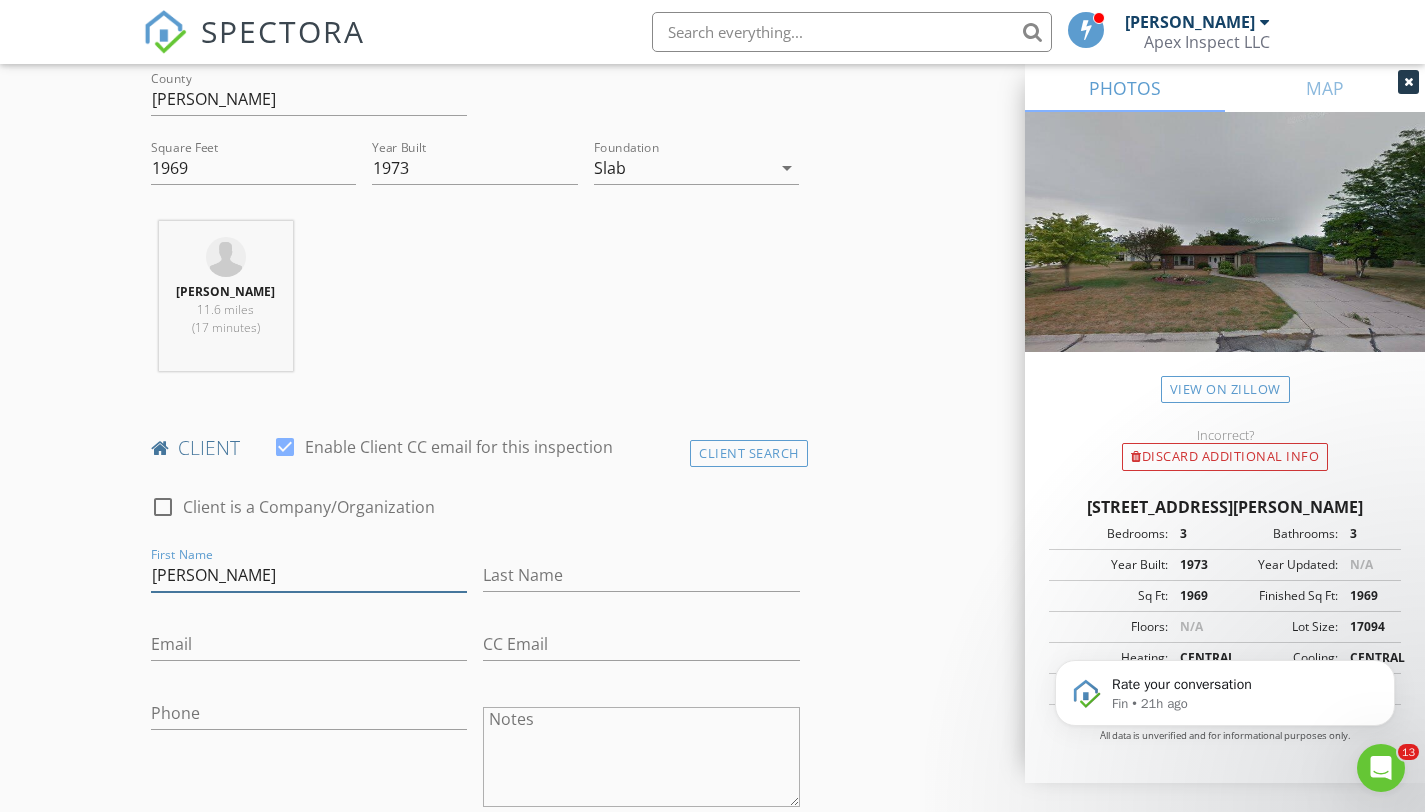 type on "[PERSON_NAME]" 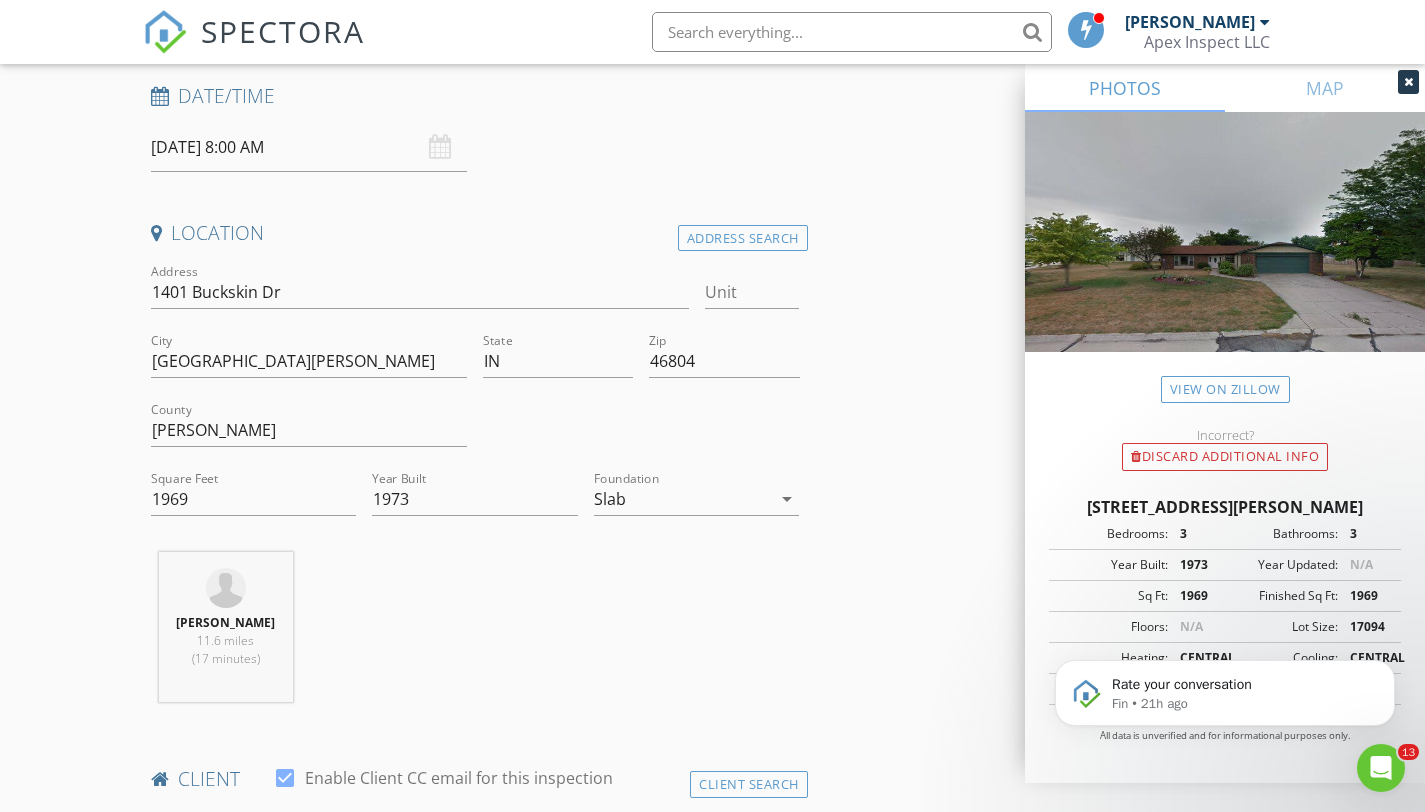 scroll, scrollTop: 39, scrollLeft: 0, axis: vertical 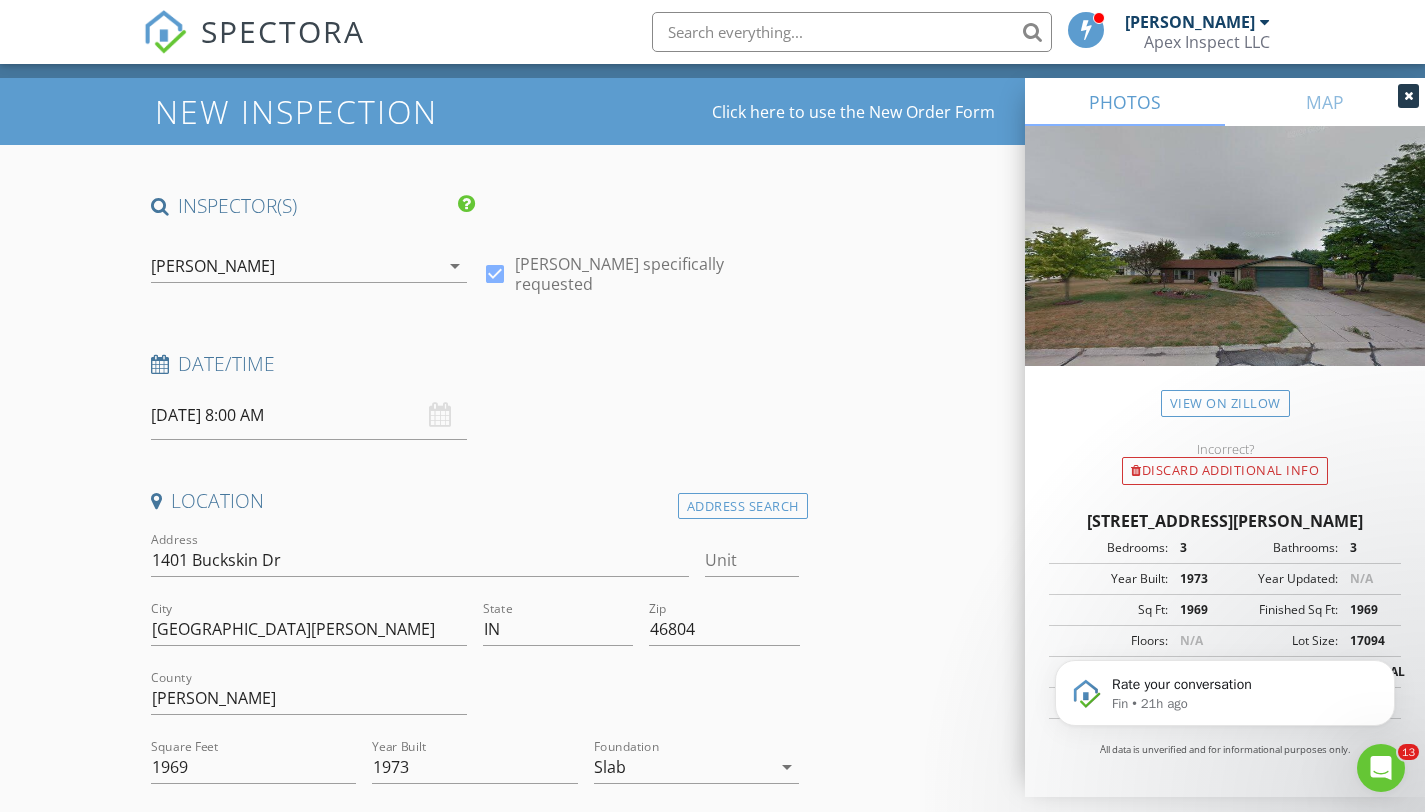 type on "[PERSON_NAME]" 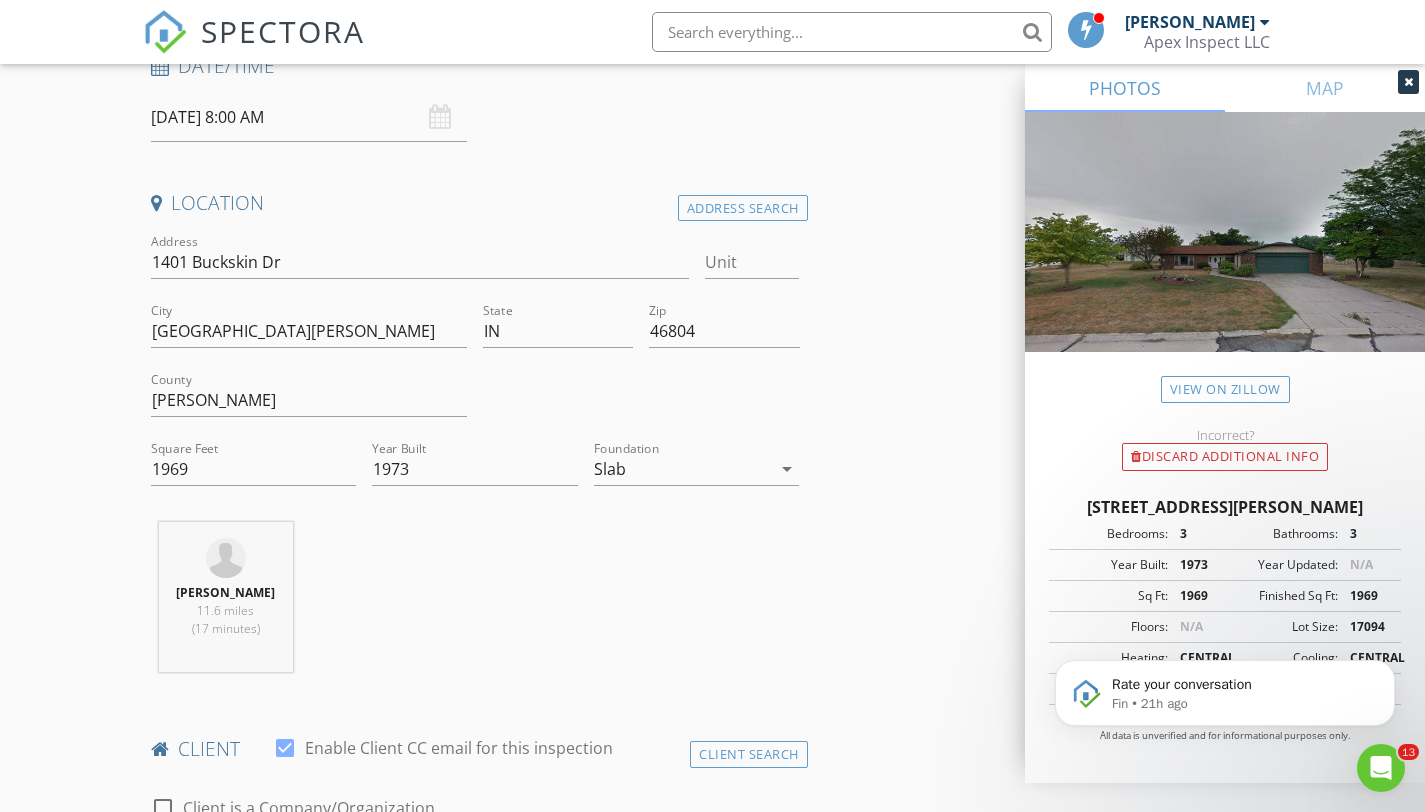 scroll, scrollTop: 650, scrollLeft: 0, axis: vertical 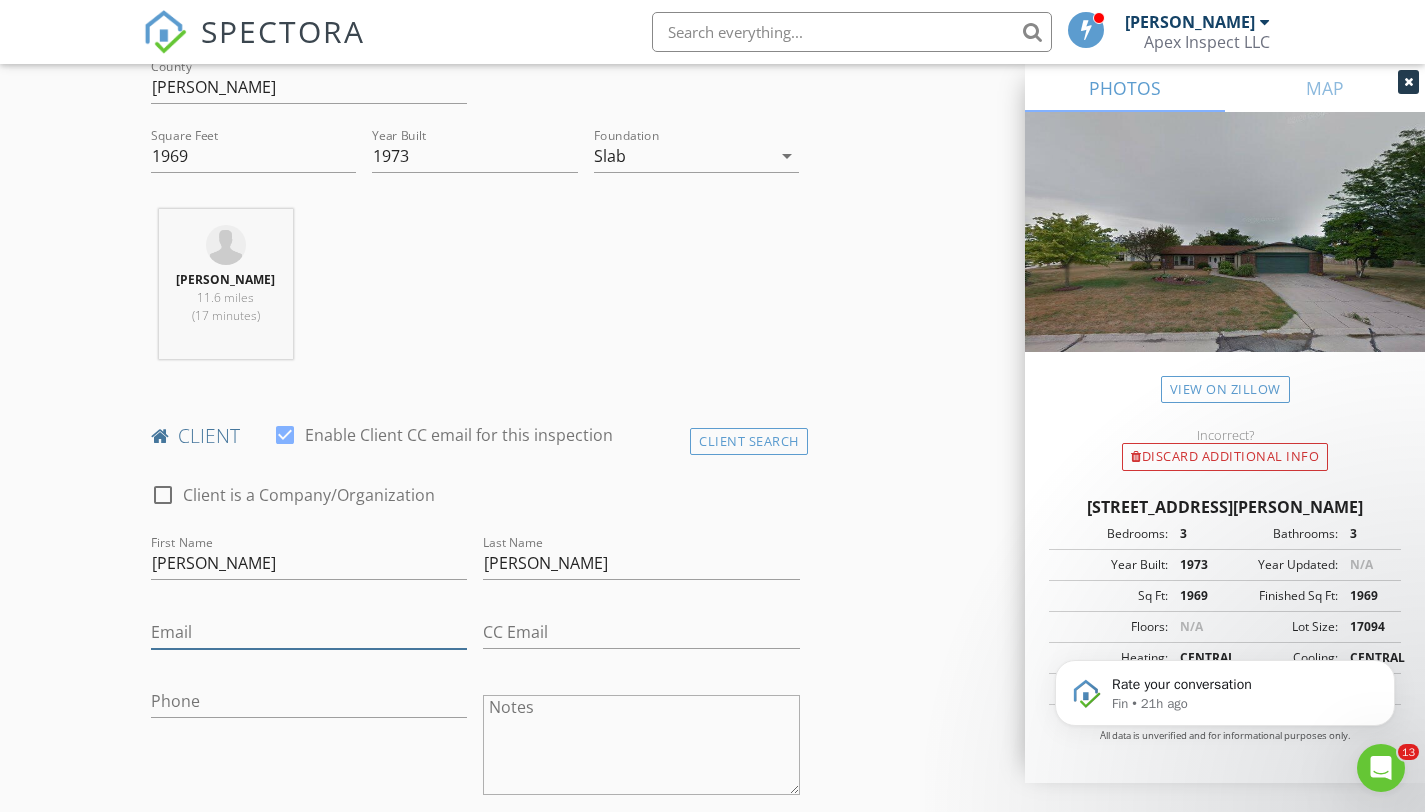 click on "Email" at bounding box center (309, 632) 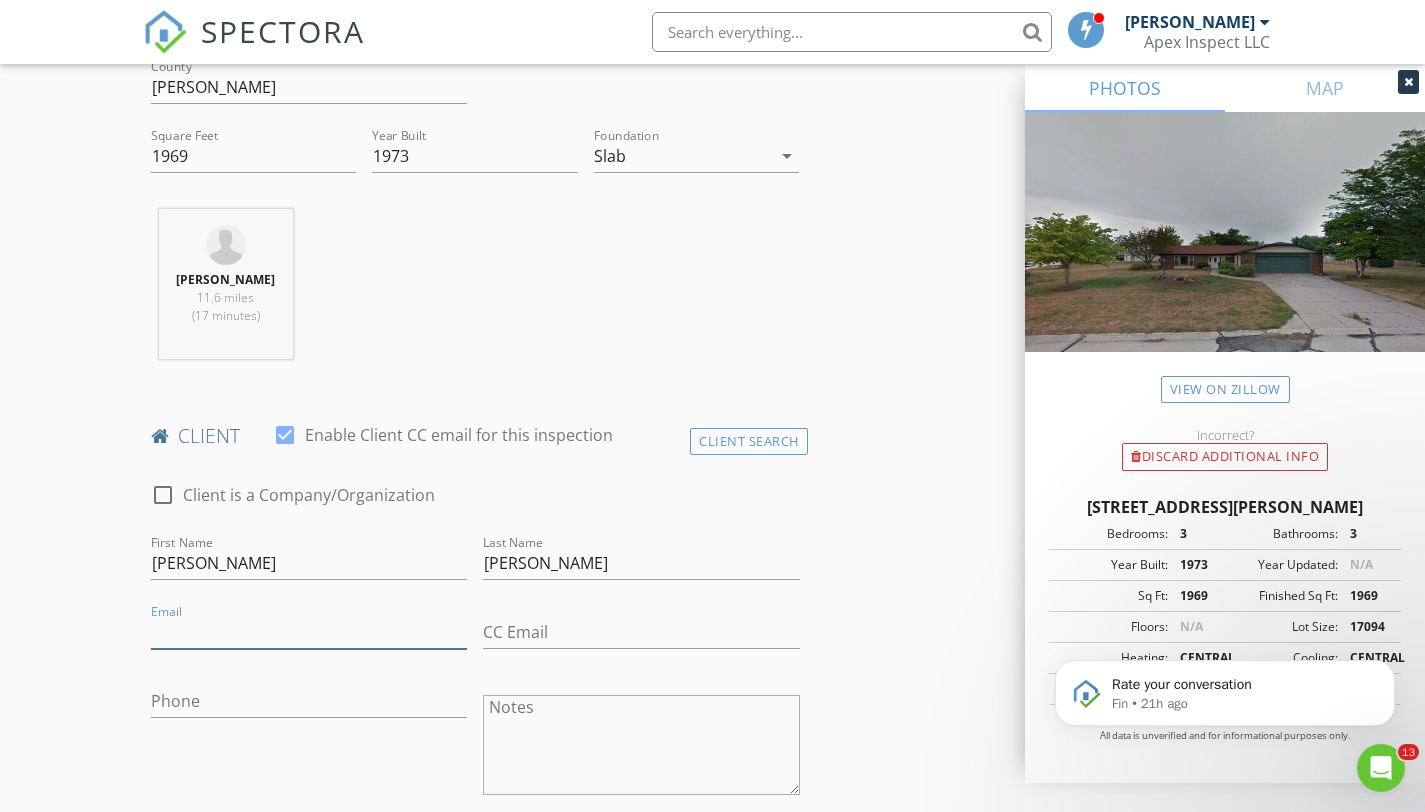 paste on "[EMAIL_ADDRESS][DOMAIN_NAME]" 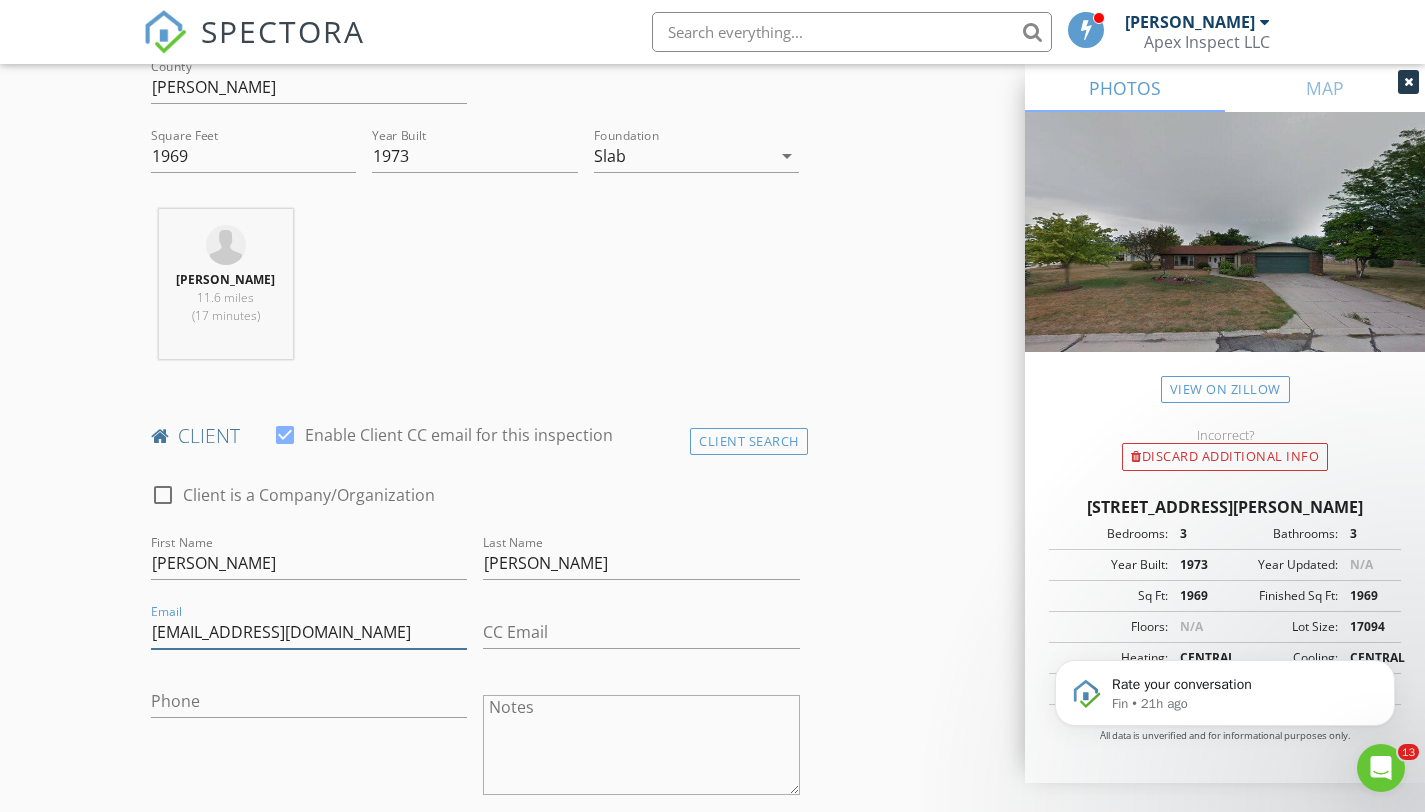 type on "[EMAIL_ADDRESS][DOMAIN_NAME]" 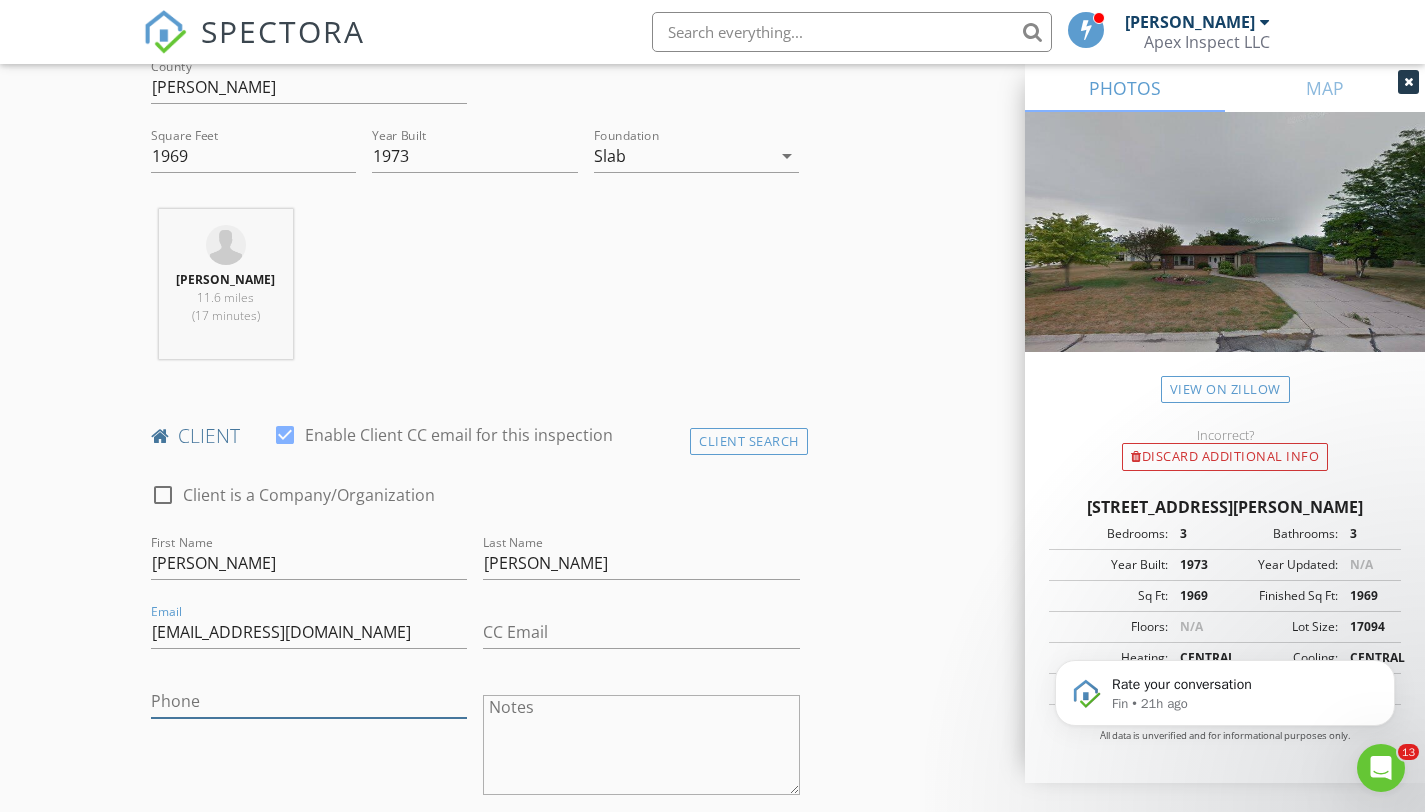 click on "Phone" at bounding box center [309, 701] 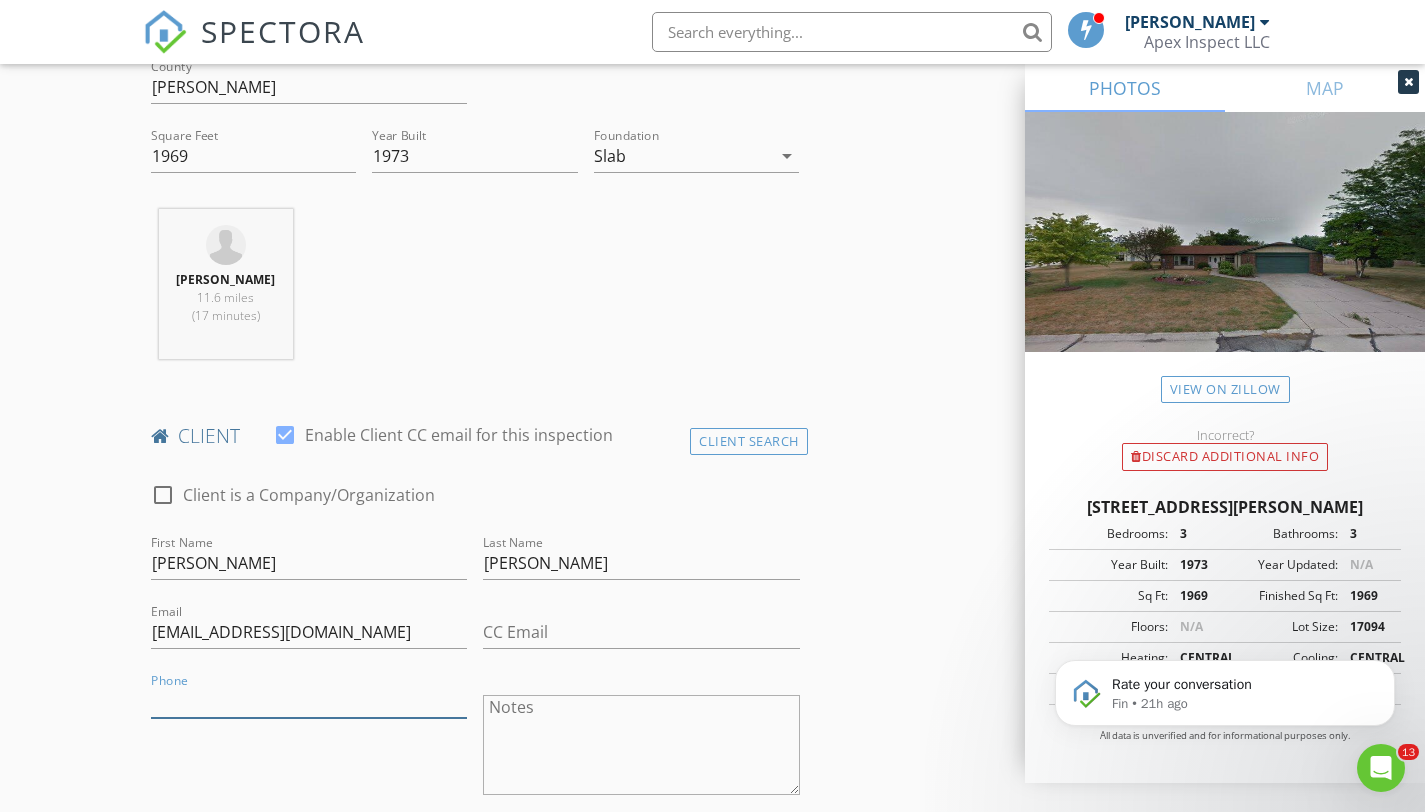 click on "Phone" at bounding box center [309, 701] 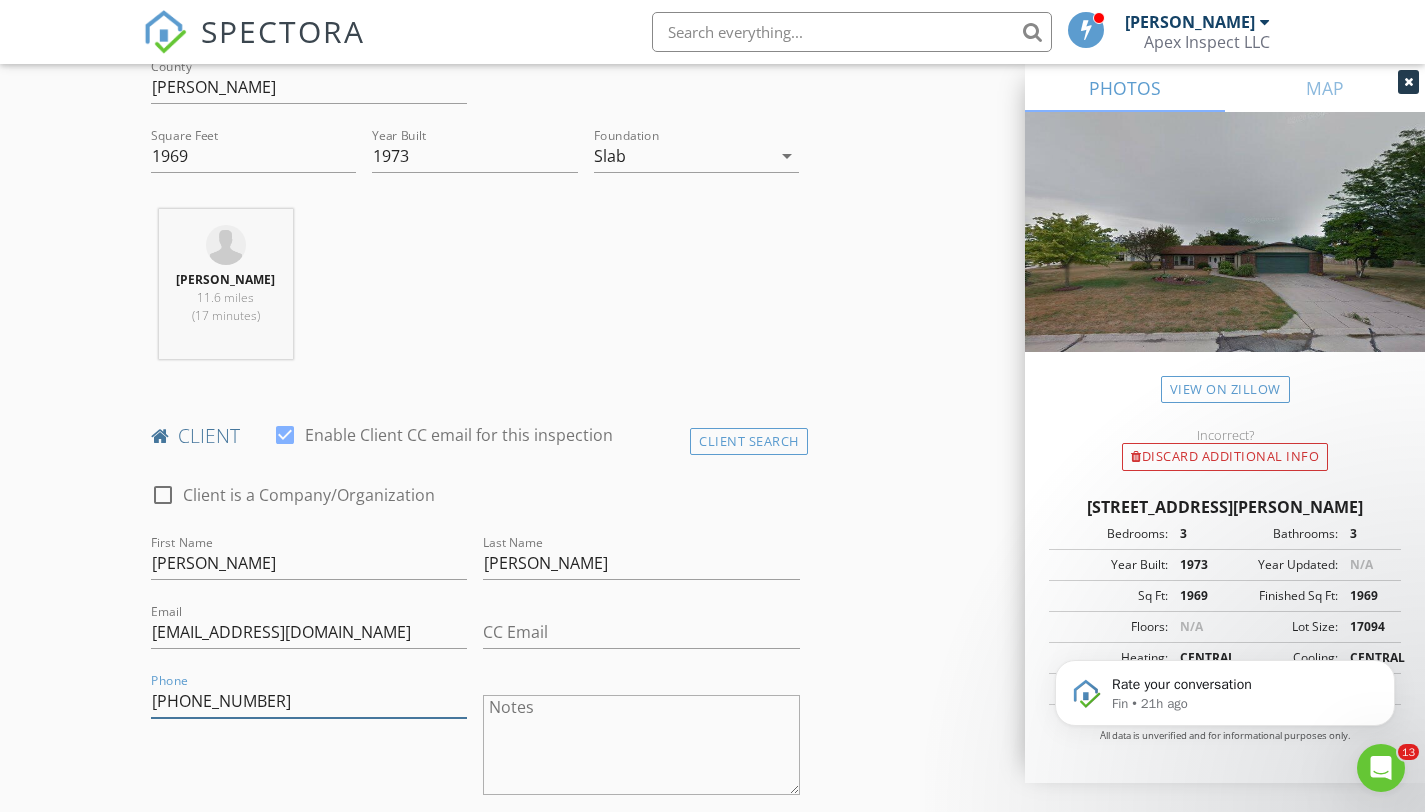 type on "[PHONE_NUMBER]" 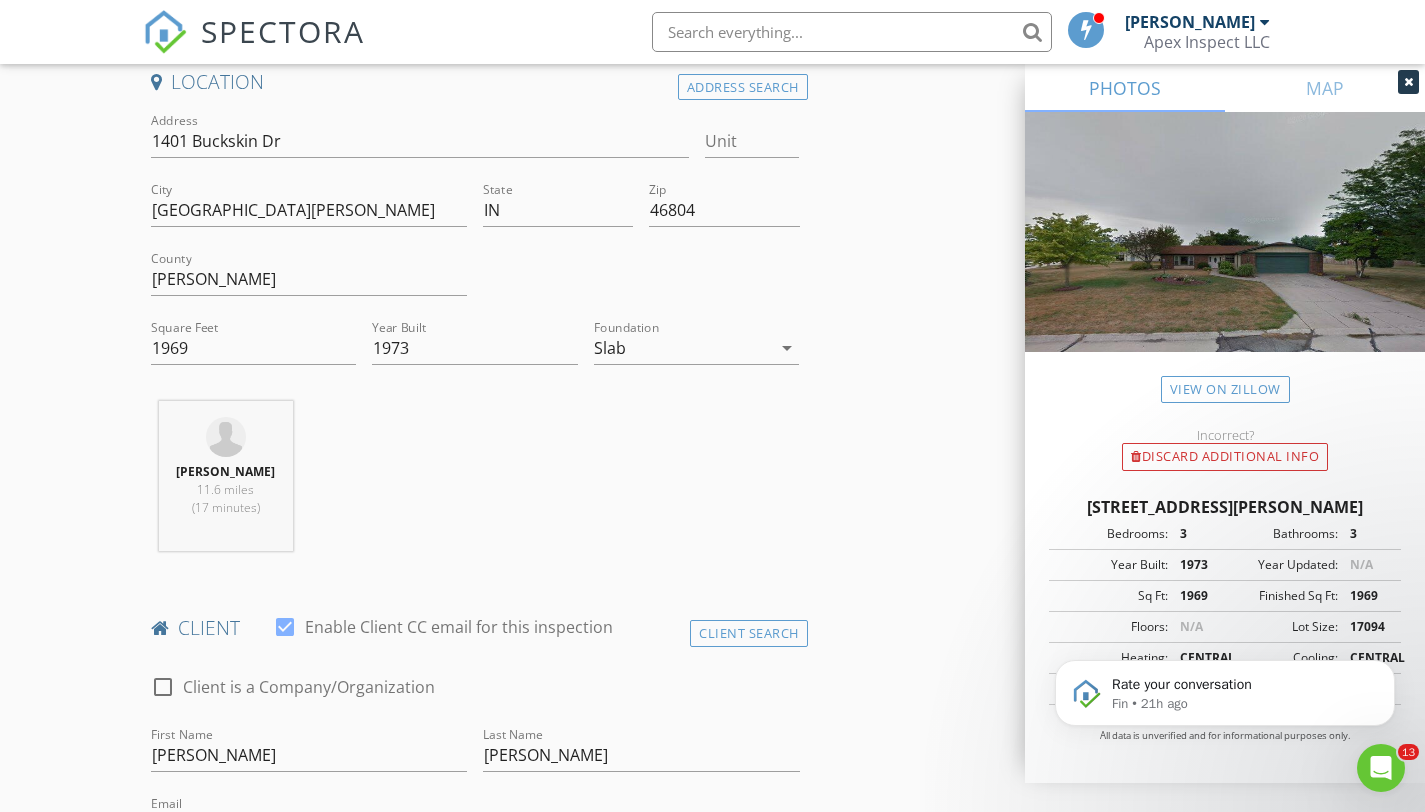 scroll, scrollTop: 439, scrollLeft: 0, axis: vertical 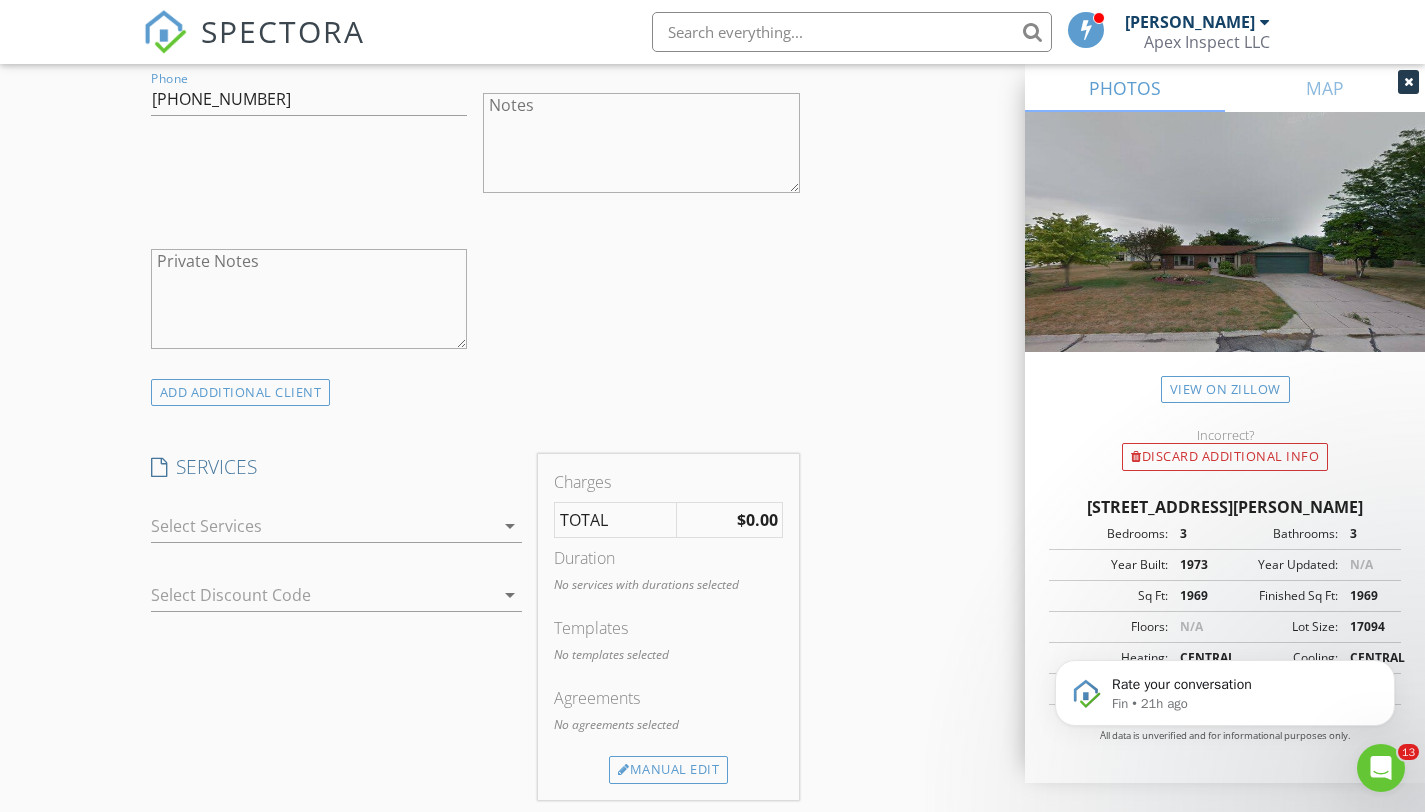 click at bounding box center [323, 526] 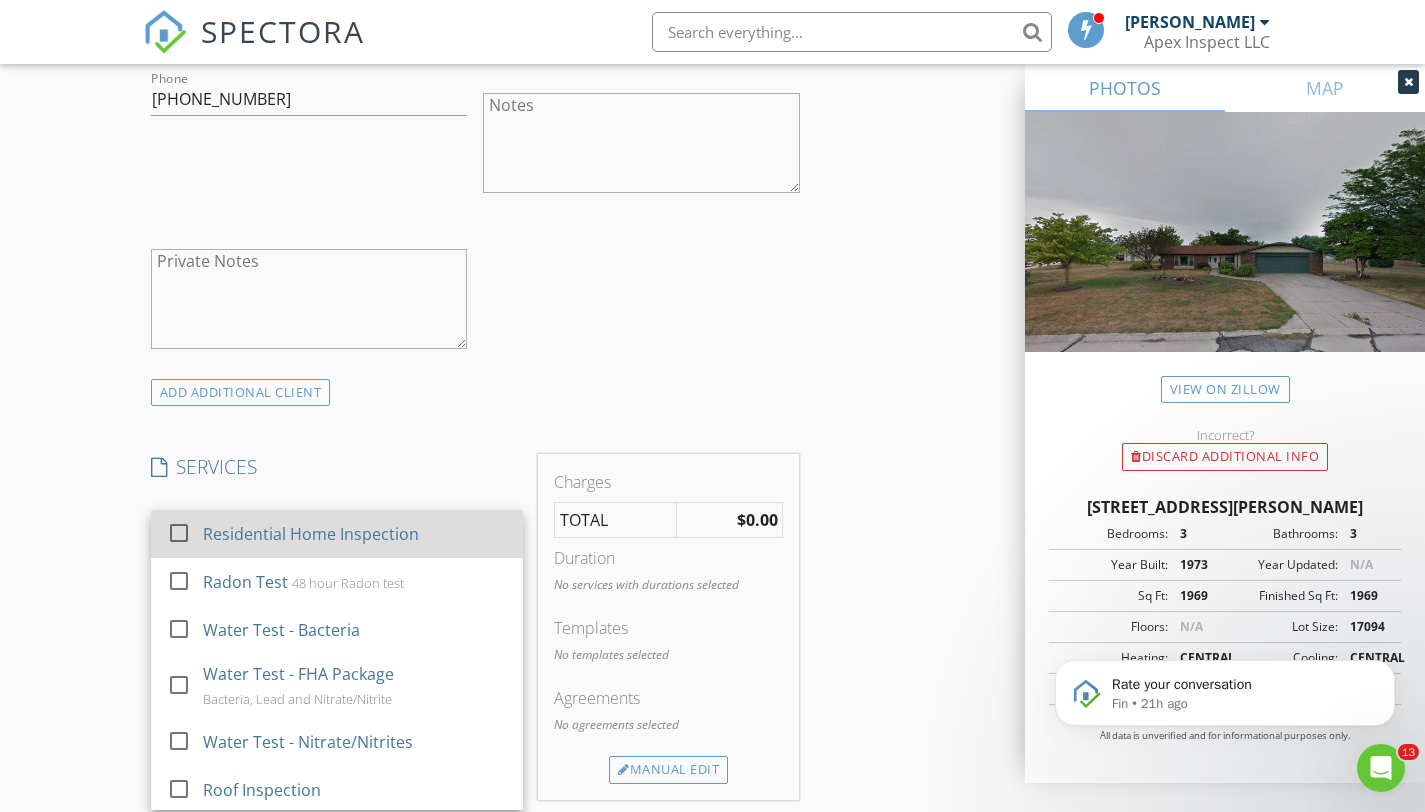 click at bounding box center (179, 533) 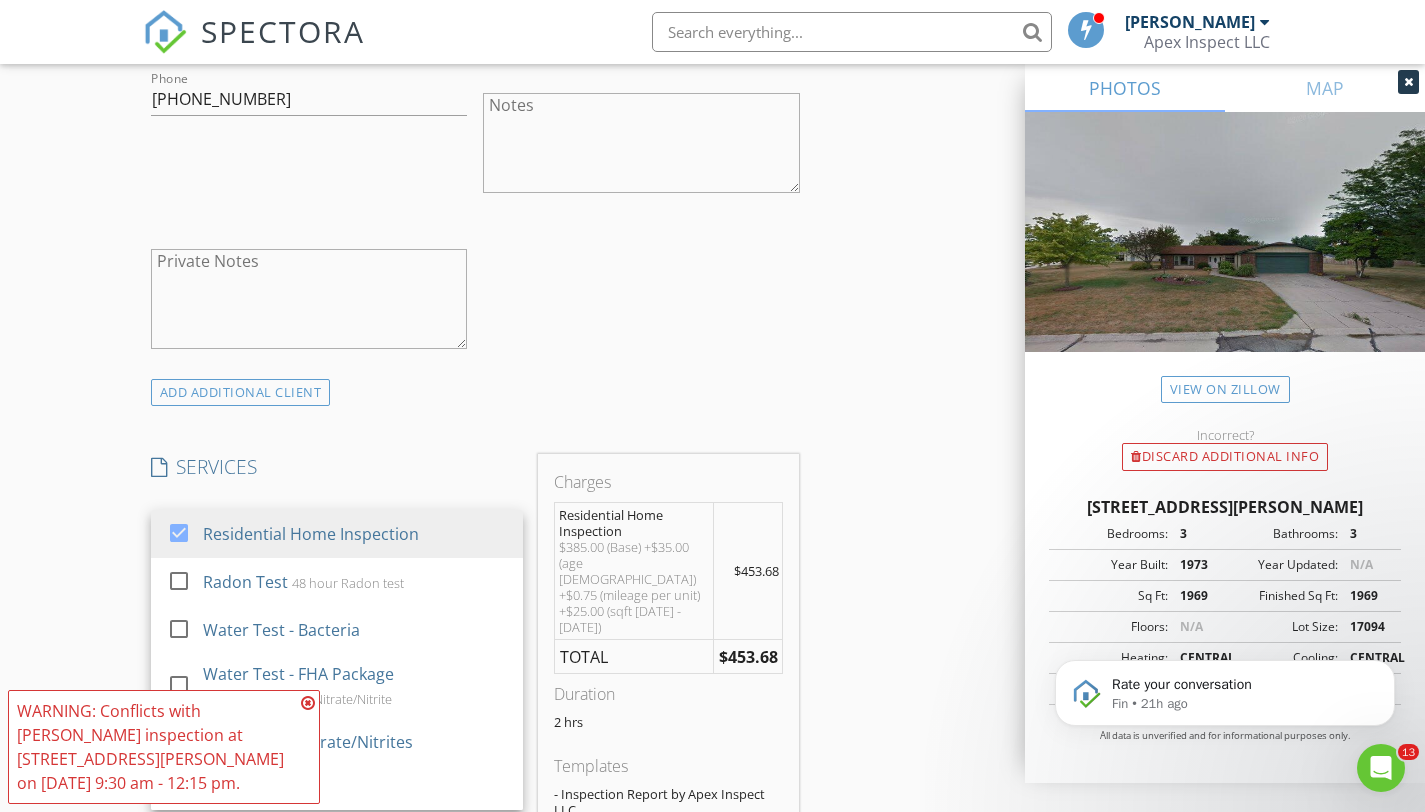 click on "New Inspection
Click here to use the New Order Form
INSPECTOR(S)
check_box_outline_blank   Tyler Battershell     check_box   John Flickinger   PRIMARY   John Flickinger arrow_drop_down   check_box John Flickinger specifically requested
Date/Time
07/15/2025 8:00 AM
Location
Address Search       Address 1401 Buckskin Dr   Unit   City Fort Wayne   State IN   Zip 46804   County Allen     Square Feet 1969   Year Built 1973   Foundation Slab arrow_drop_down     John Flickinger     11.6 miles     (17 minutes)
client
check_box Enable Client CC email for this inspection   Client Search     check_box_outline_blank Client is a Company/Organization     First Name John   Last Name Flickinger   Email pickflickinger@gmail.com   CC Email   Phone 260-222-4513           Notes   Private Notes
ADD ADDITIONAL client" at bounding box center [712, 657] 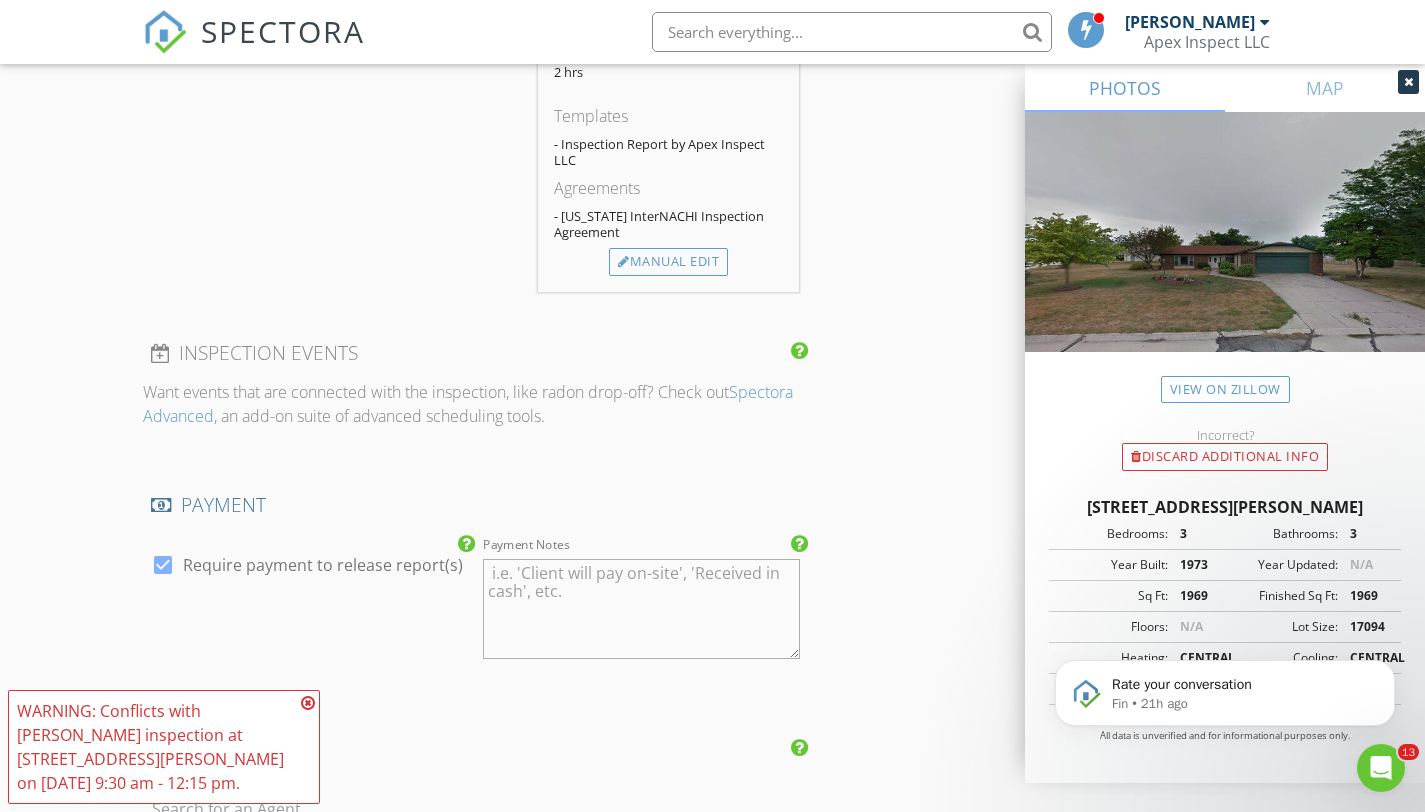 scroll, scrollTop: 2072, scrollLeft: 0, axis: vertical 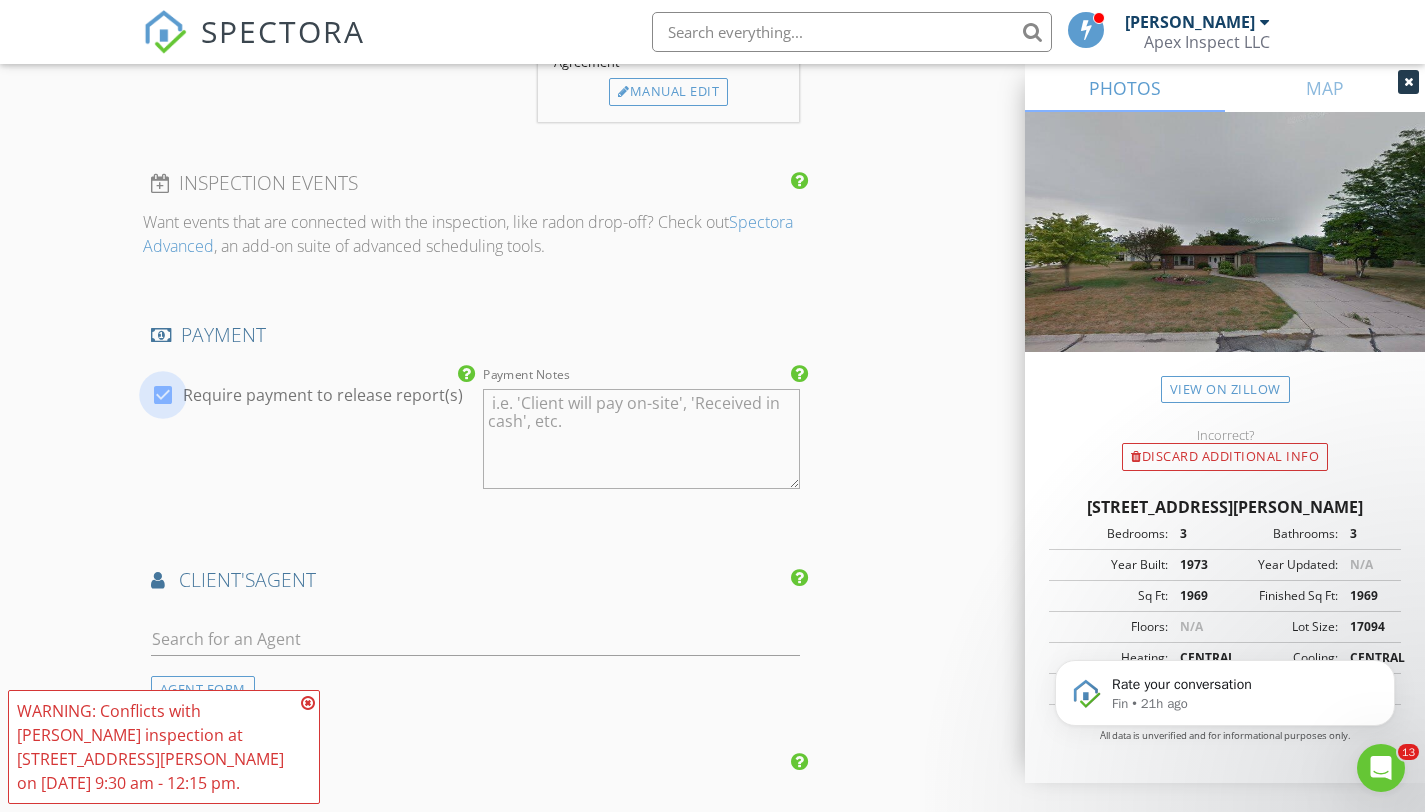click at bounding box center [163, 395] 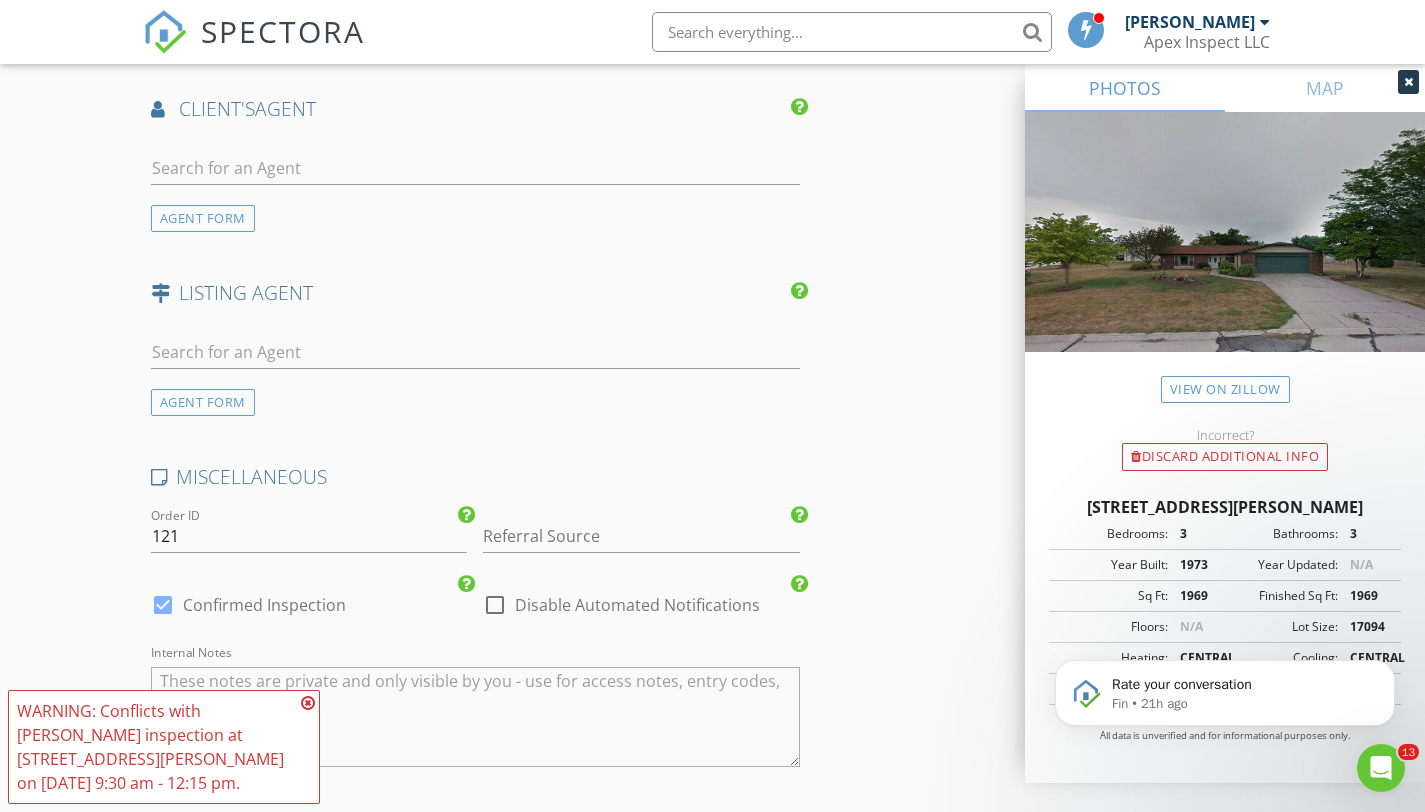 scroll, scrollTop: 2557, scrollLeft: 0, axis: vertical 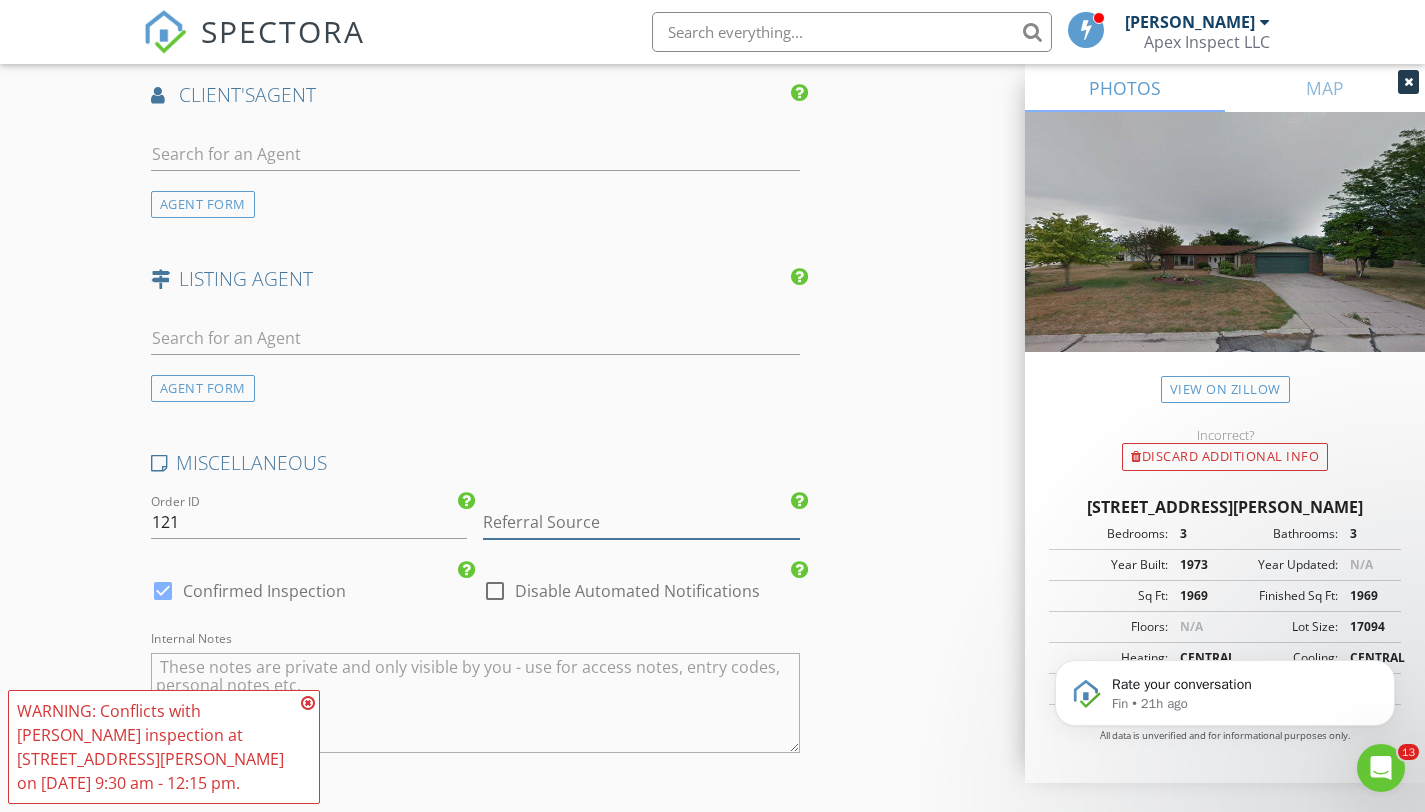 click at bounding box center [641, 522] 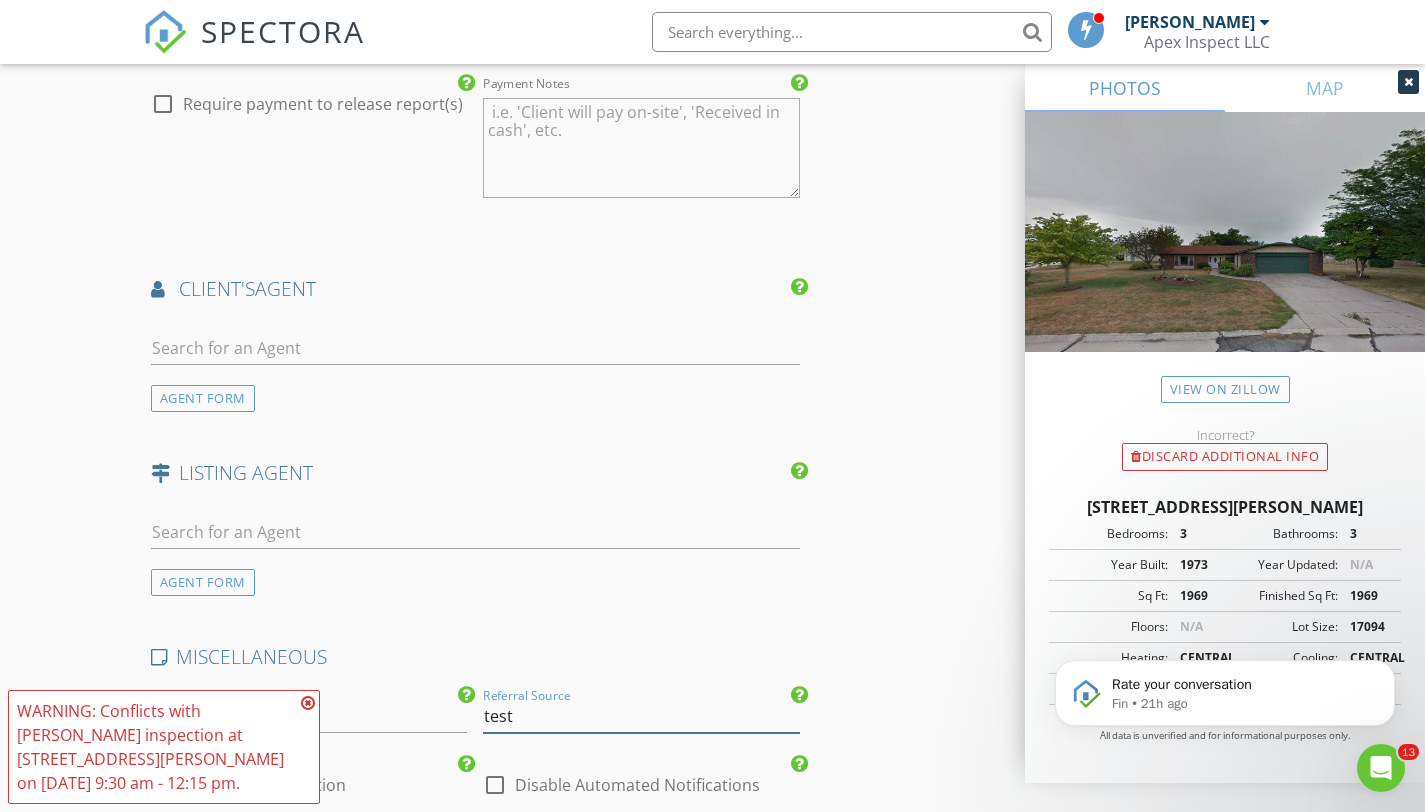scroll, scrollTop: 2873, scrollLeft: 0, axis: vertical 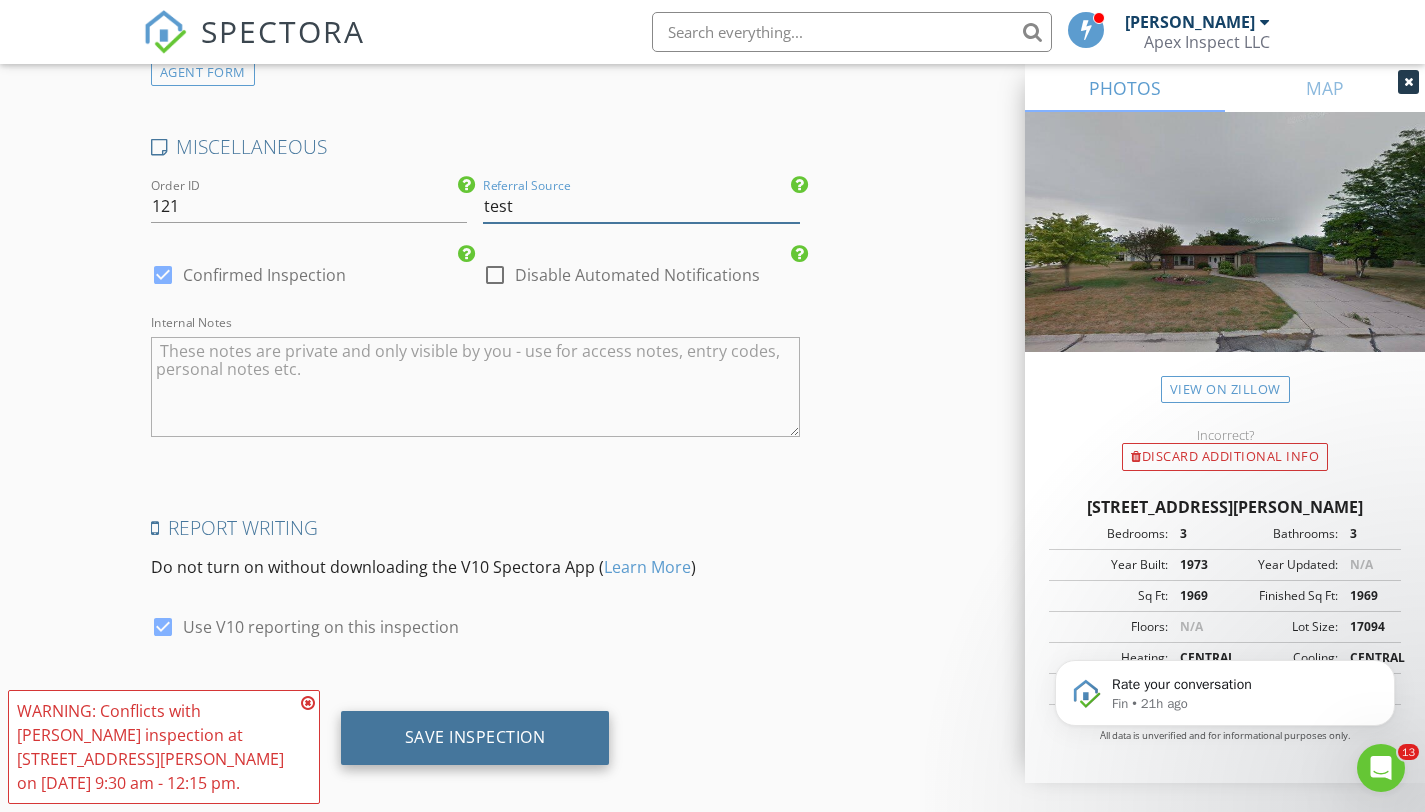 type on "test" 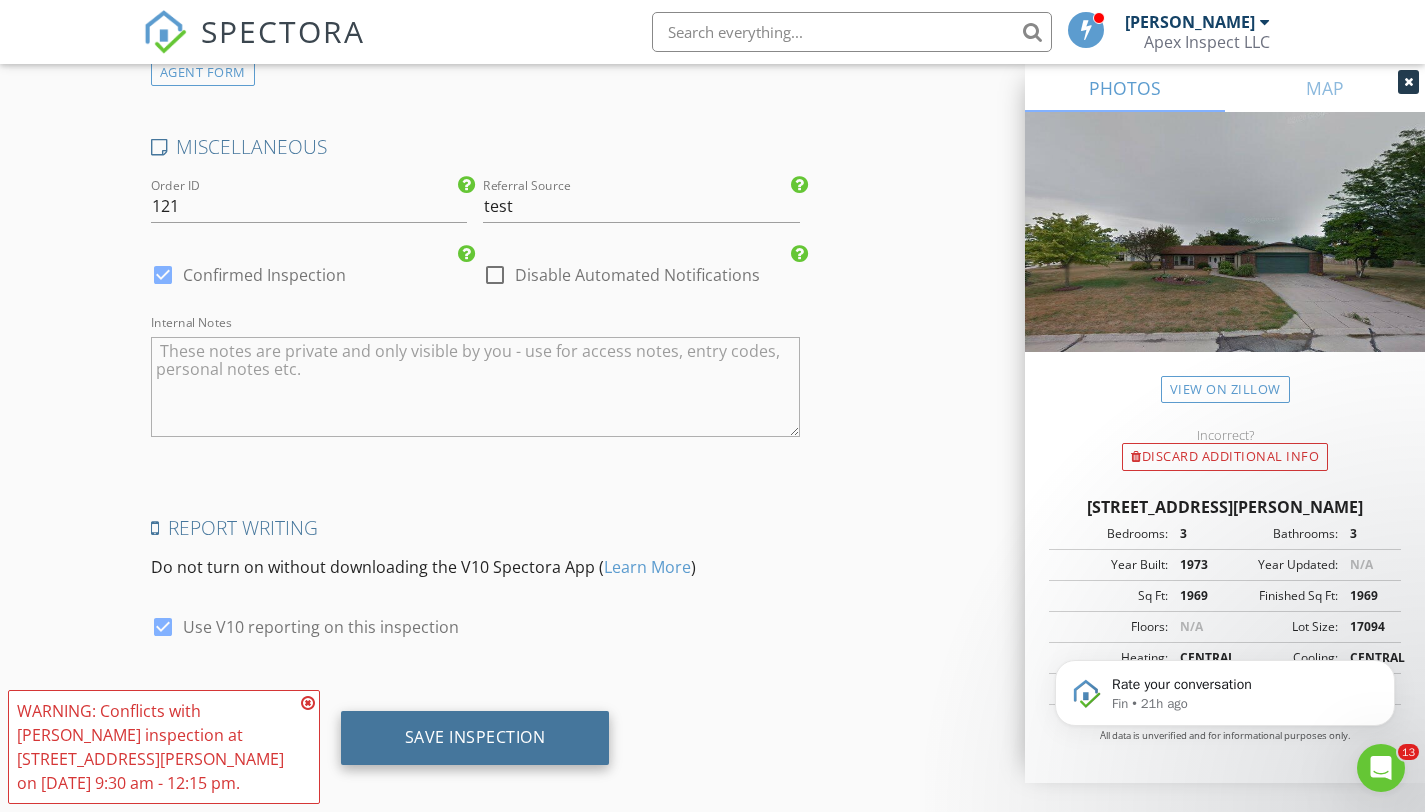 click on "Save Inspection" at bounding box center [475, 738] 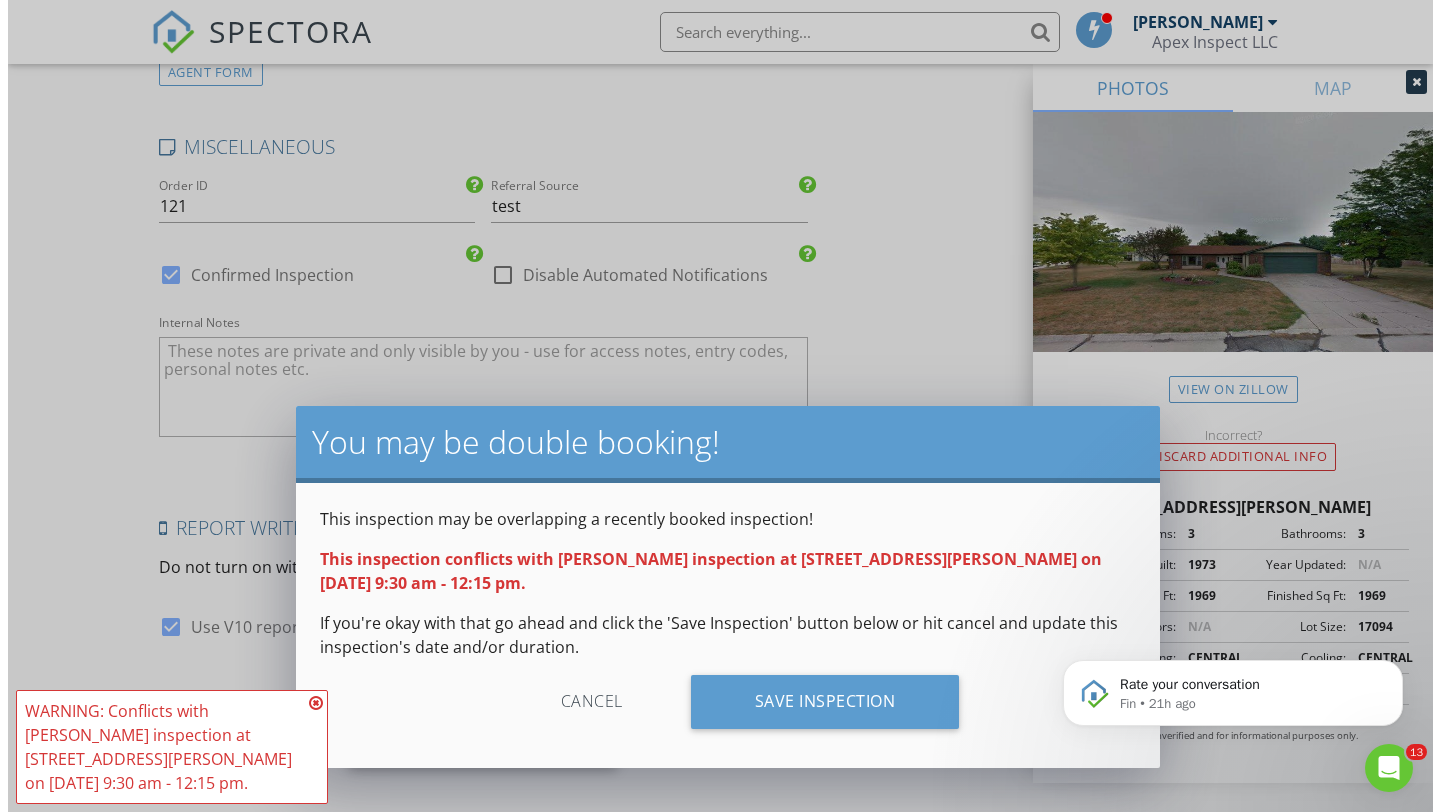 scroll, scrollTop: 2857, scrollLeft: 0, axis: vertical 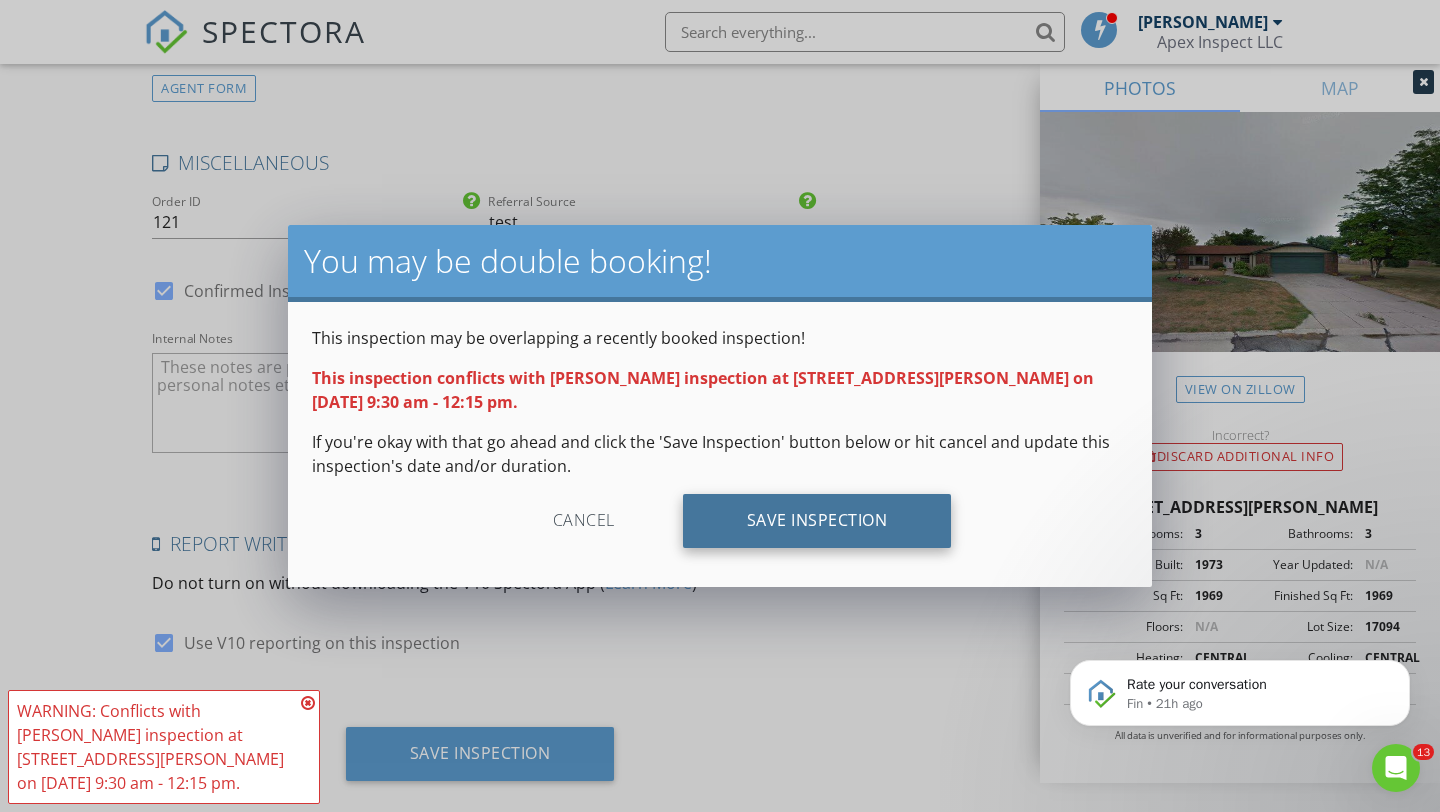 click on "Save Inspection" at bounding box center (817, 521) 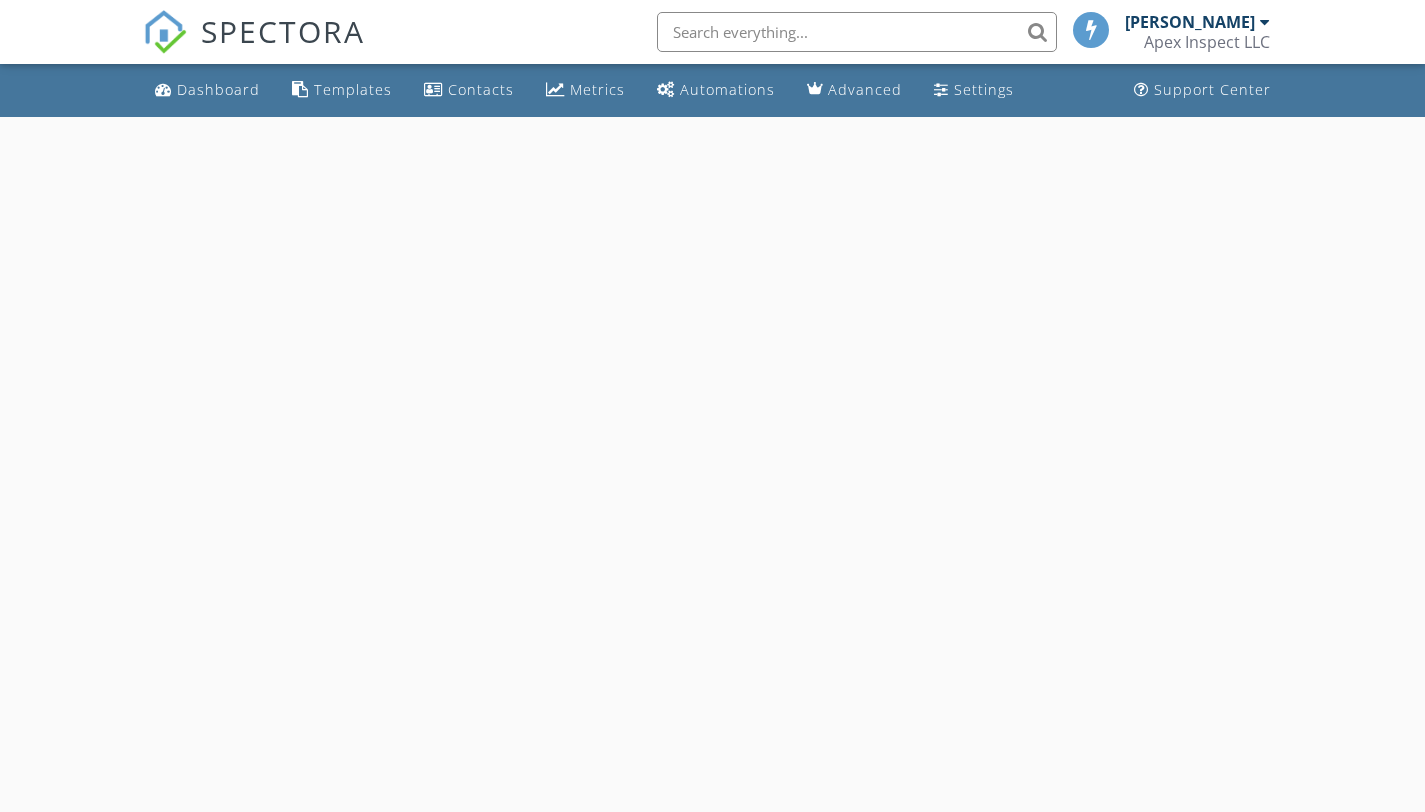 scroll, scrollTop: 0, scrollLeft: 0, axis: both 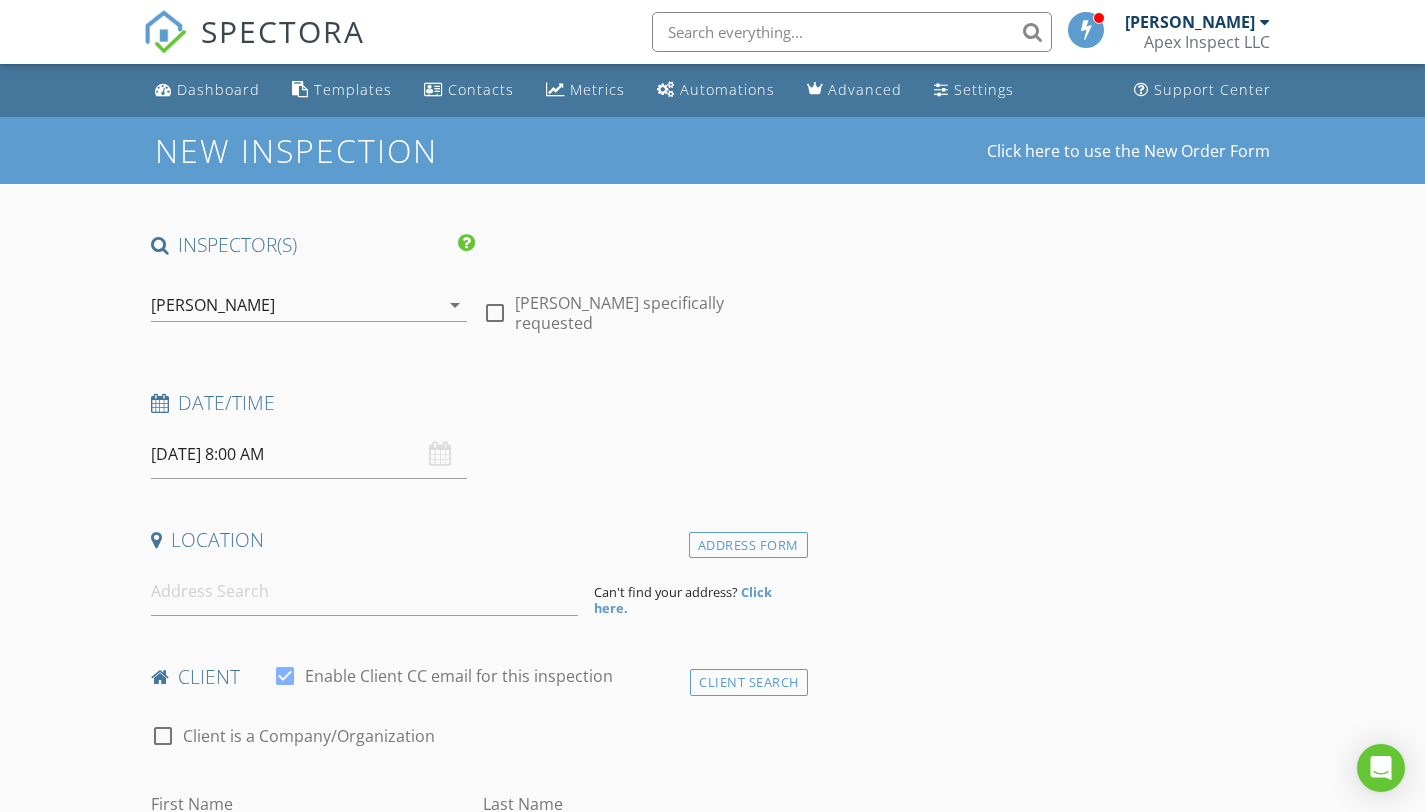 click on "[PERSON_NAME]" at bounding box center [1190, 22] 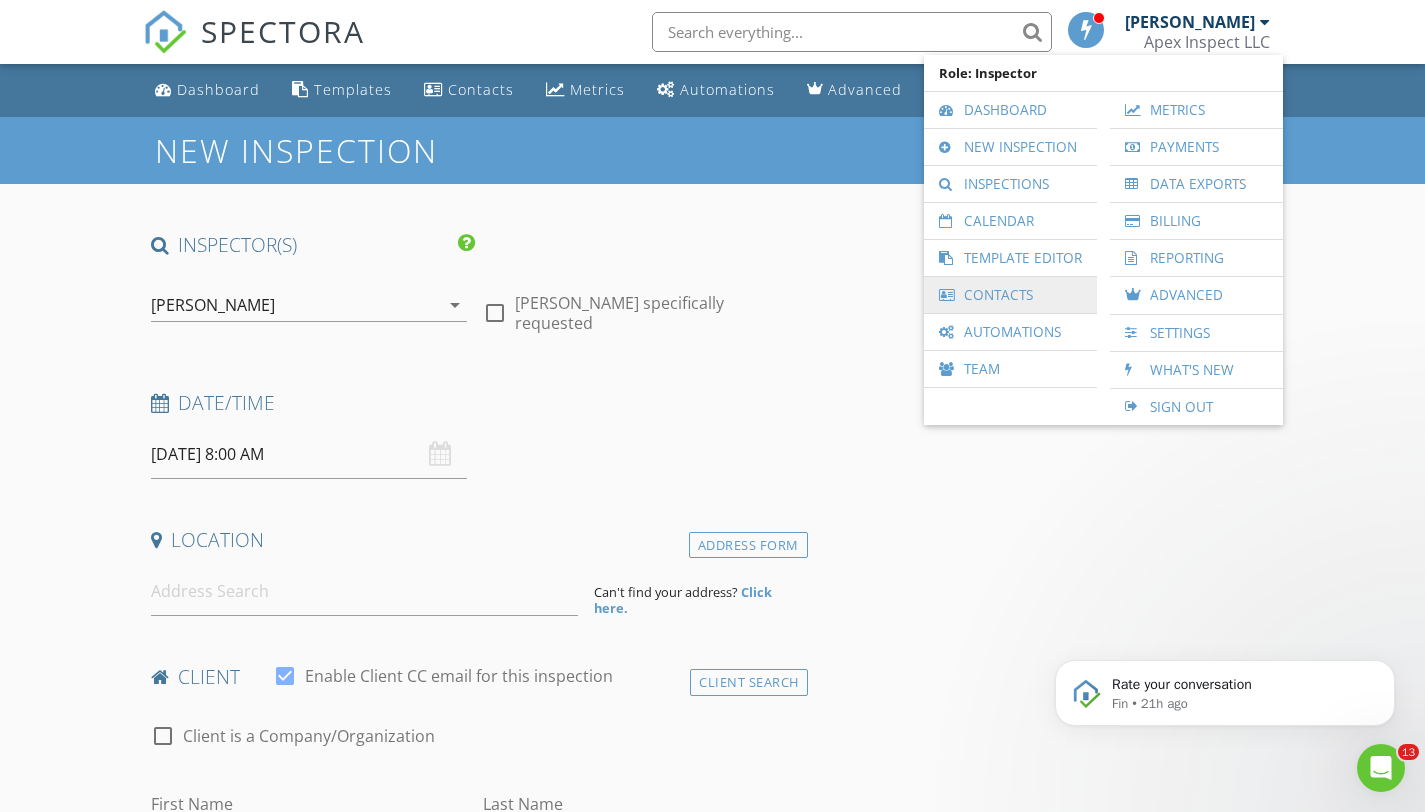 scroll, scrollTop: 0, scrollLeft: 0, axis: both 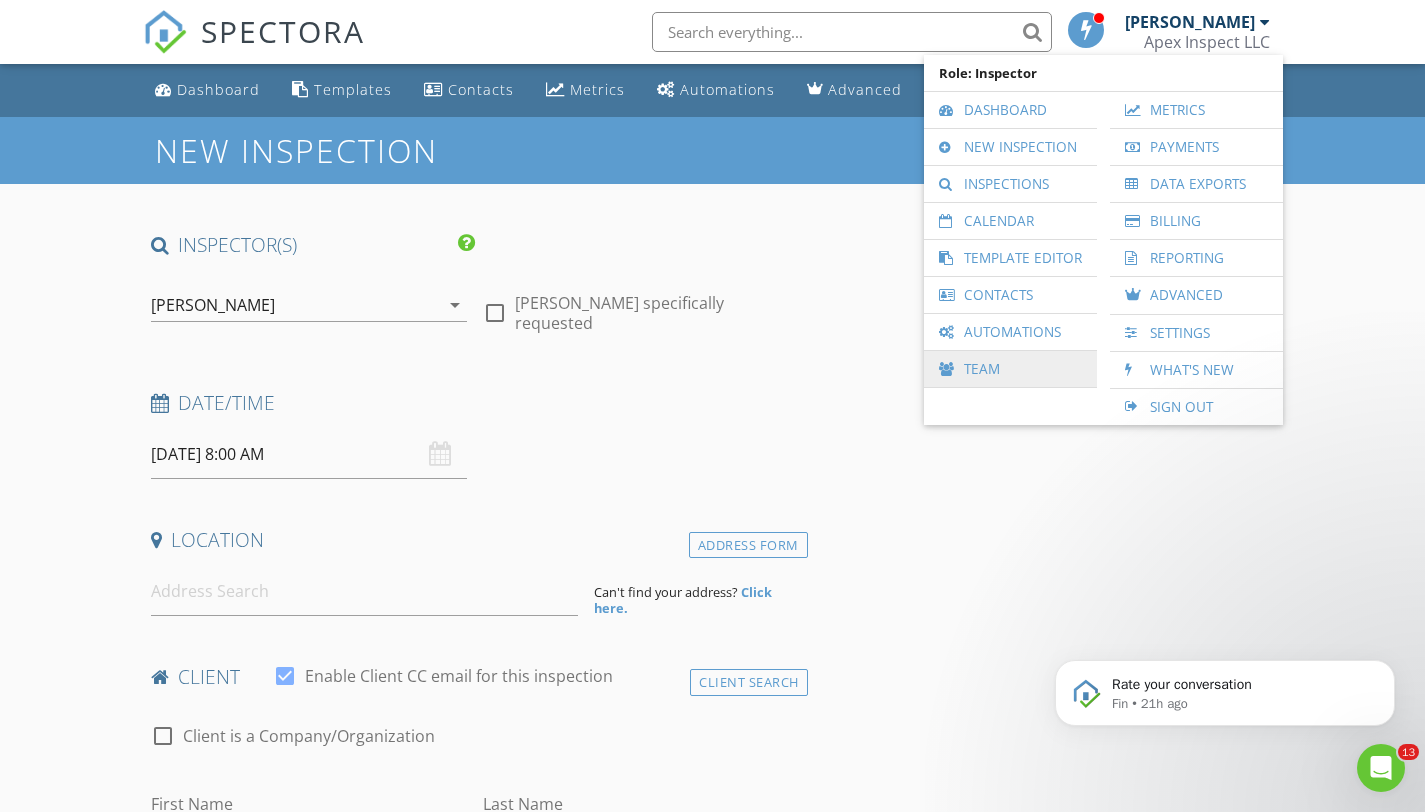click on "Team" at bounding box center (1010, 369) 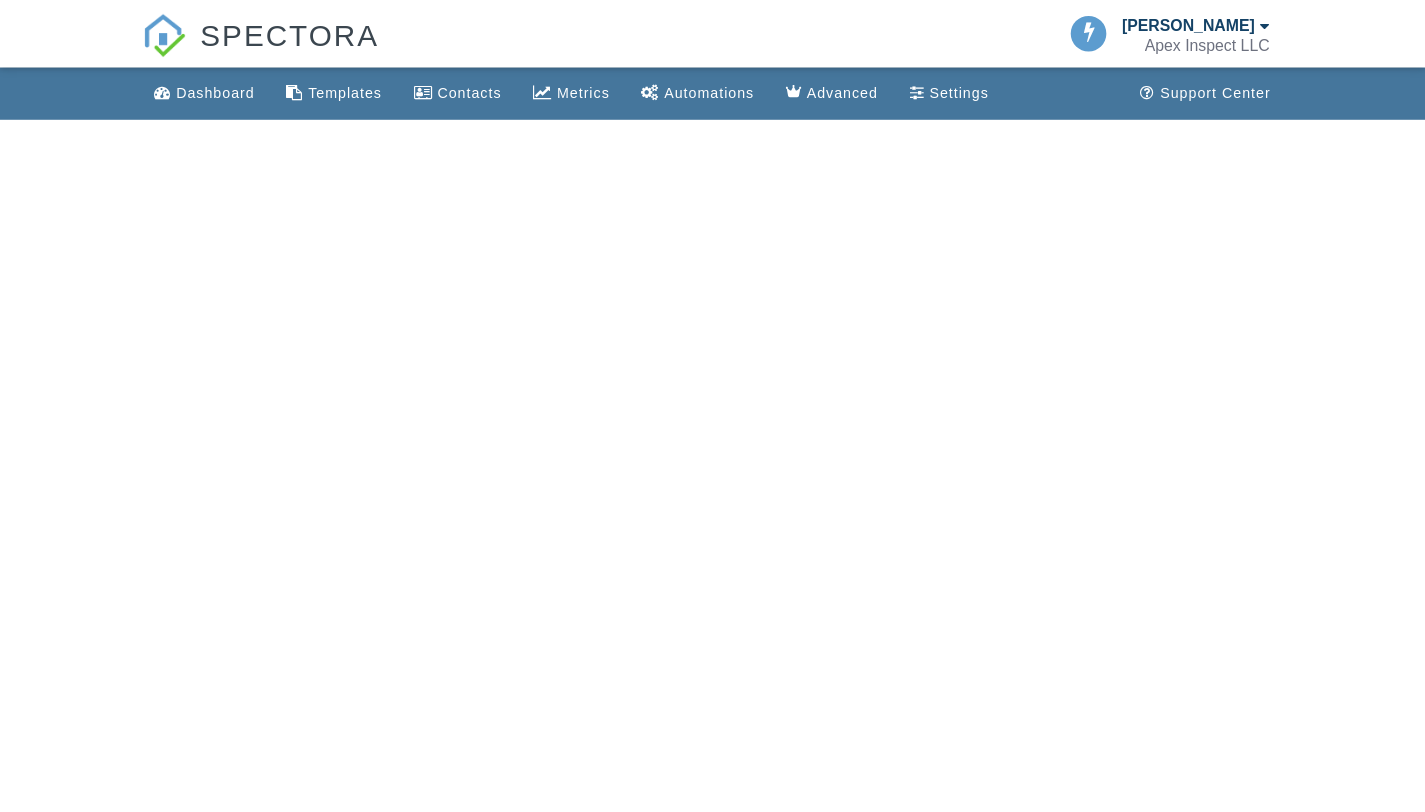 scroll, scrollTop: 0, scrollLeft: 0, axis: both 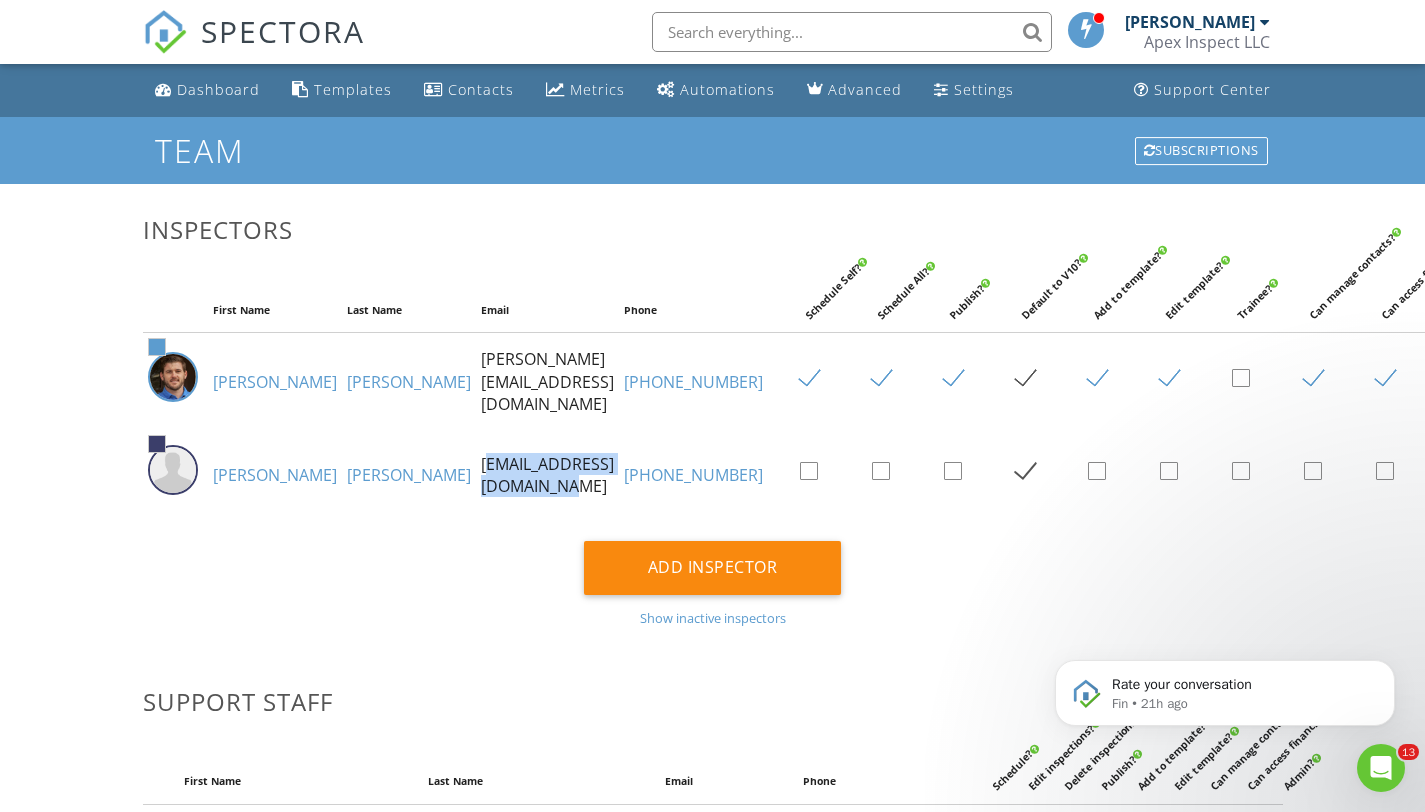 drag, startPoint x: 347, startPoint y: 489, endPoint x: 539, endPoint y: 501, distance: 192.37463 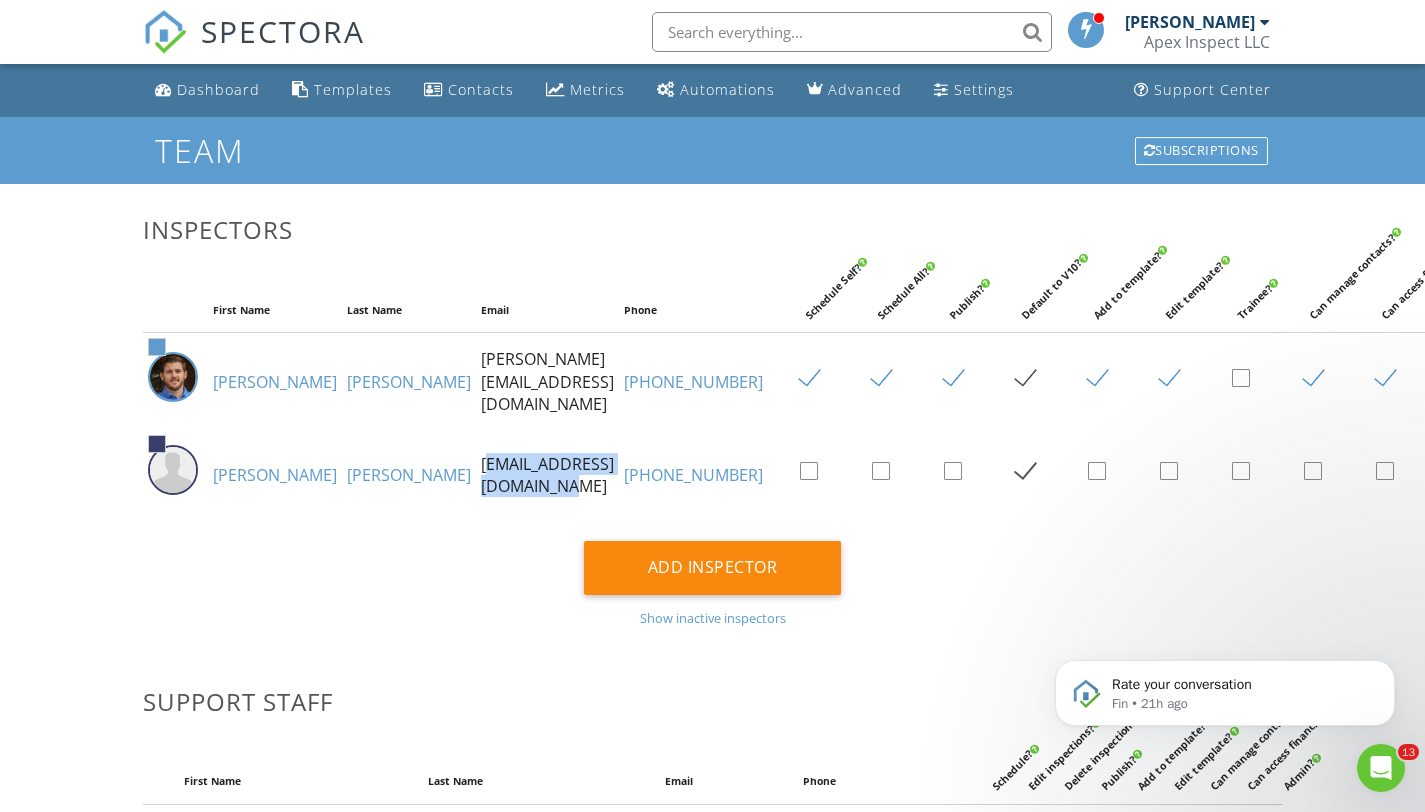 drag, startPoint x: 554, startPoint y: 470, endPoint x: 555, endPoint y: 460, distance: 10.049875 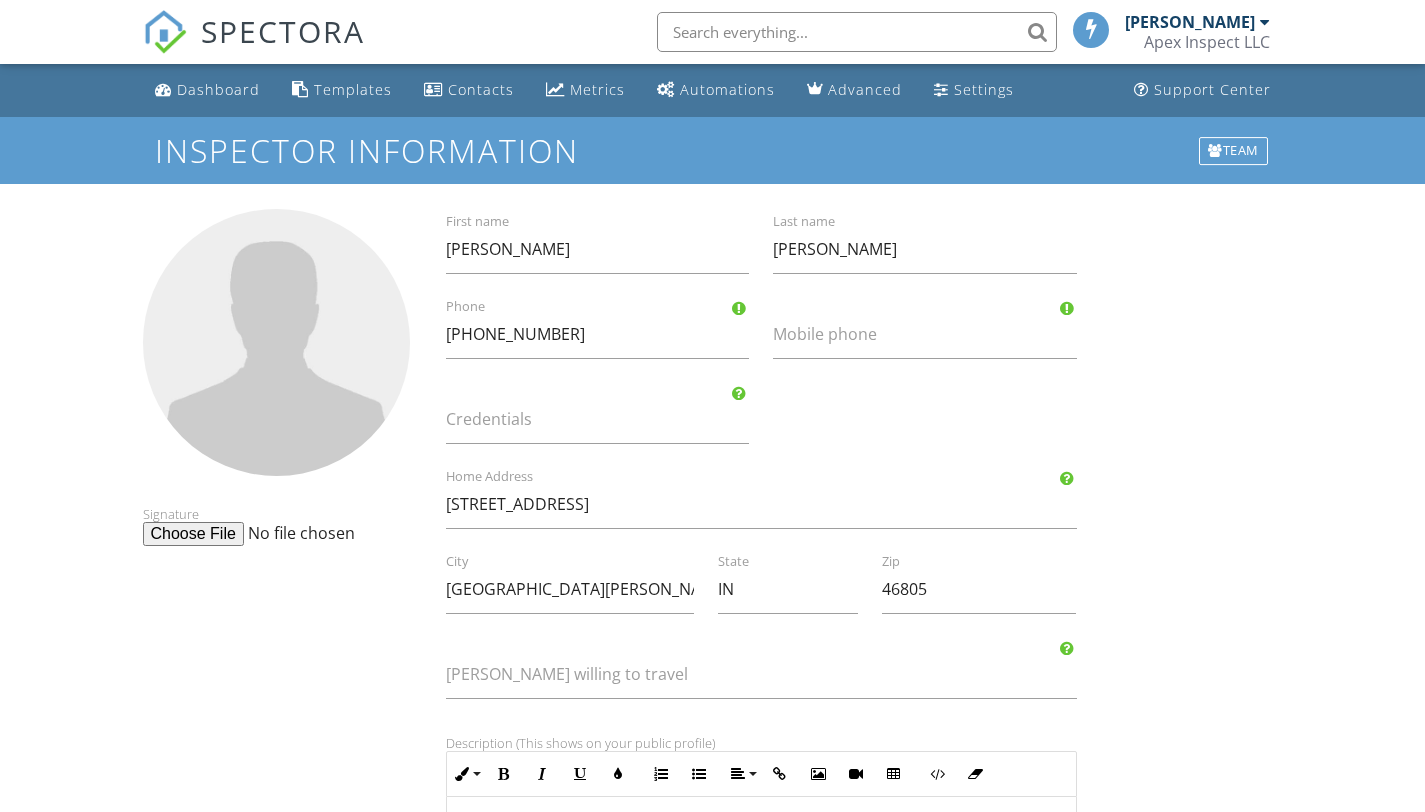 scroll, scrollTop: 0, scrollLeft: 0, axis: both 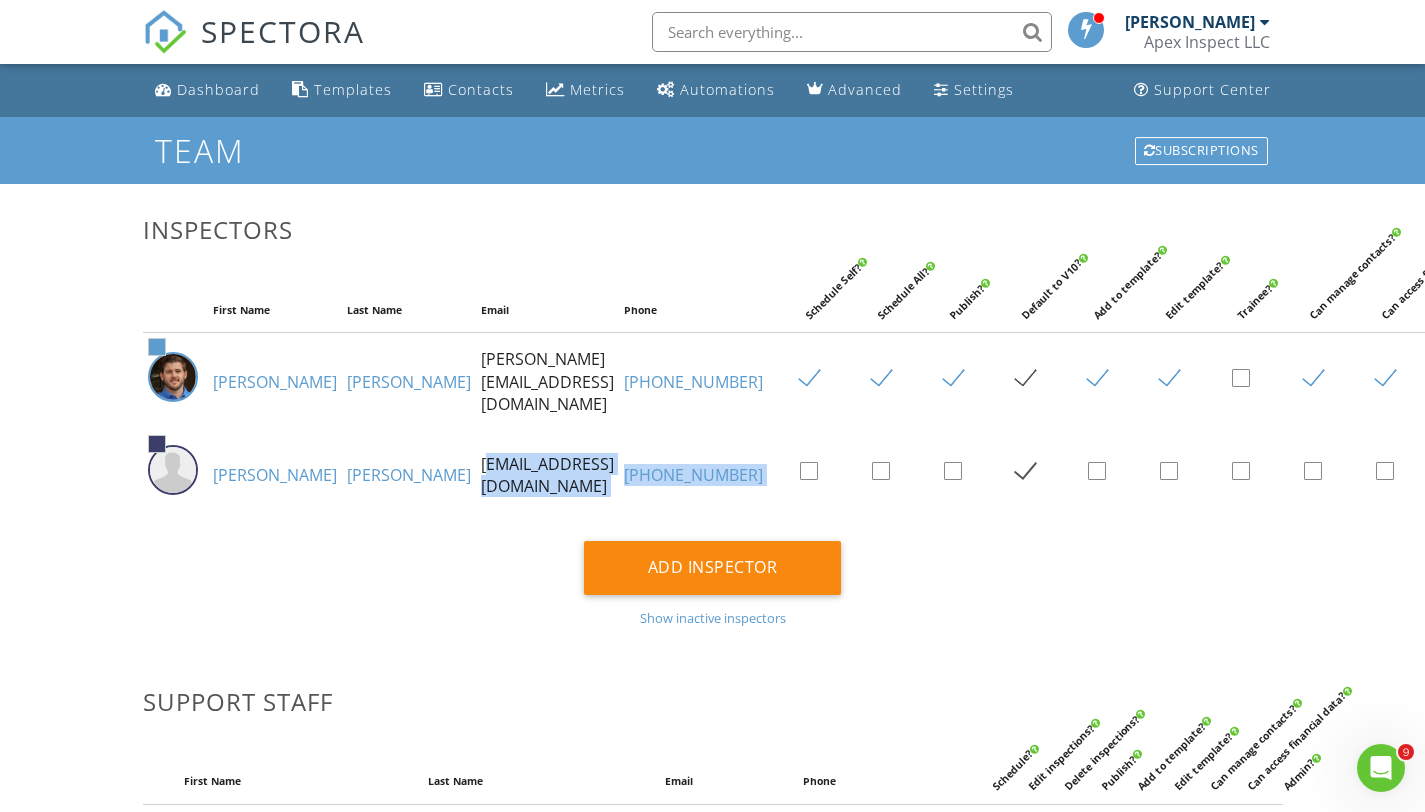 drag, startPoint x: 540, startPoint y: 469, endPoint x: 595, endPoint y: 503, distance: 64.66065 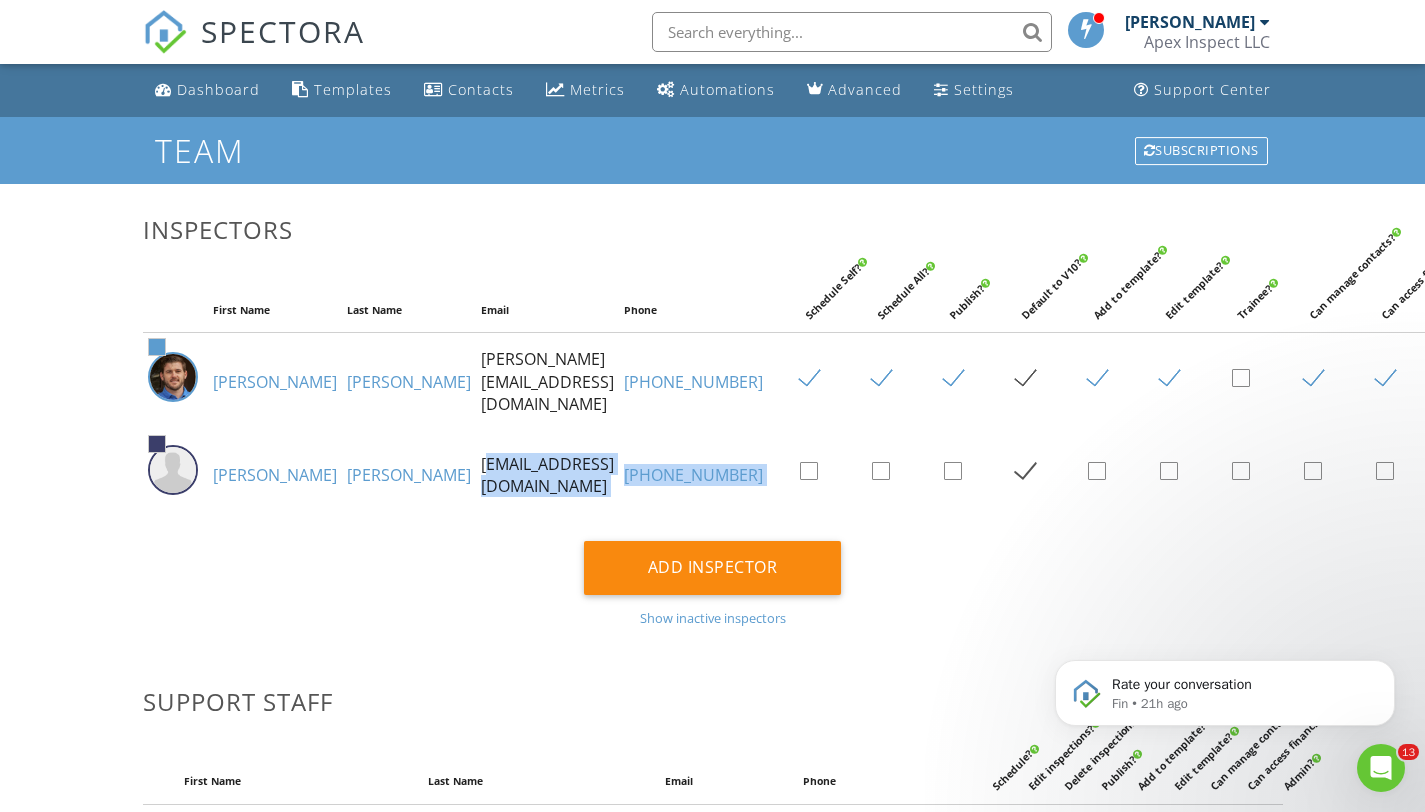 scroll, scrollTop: 0, scrollLeft: 0, axis: both 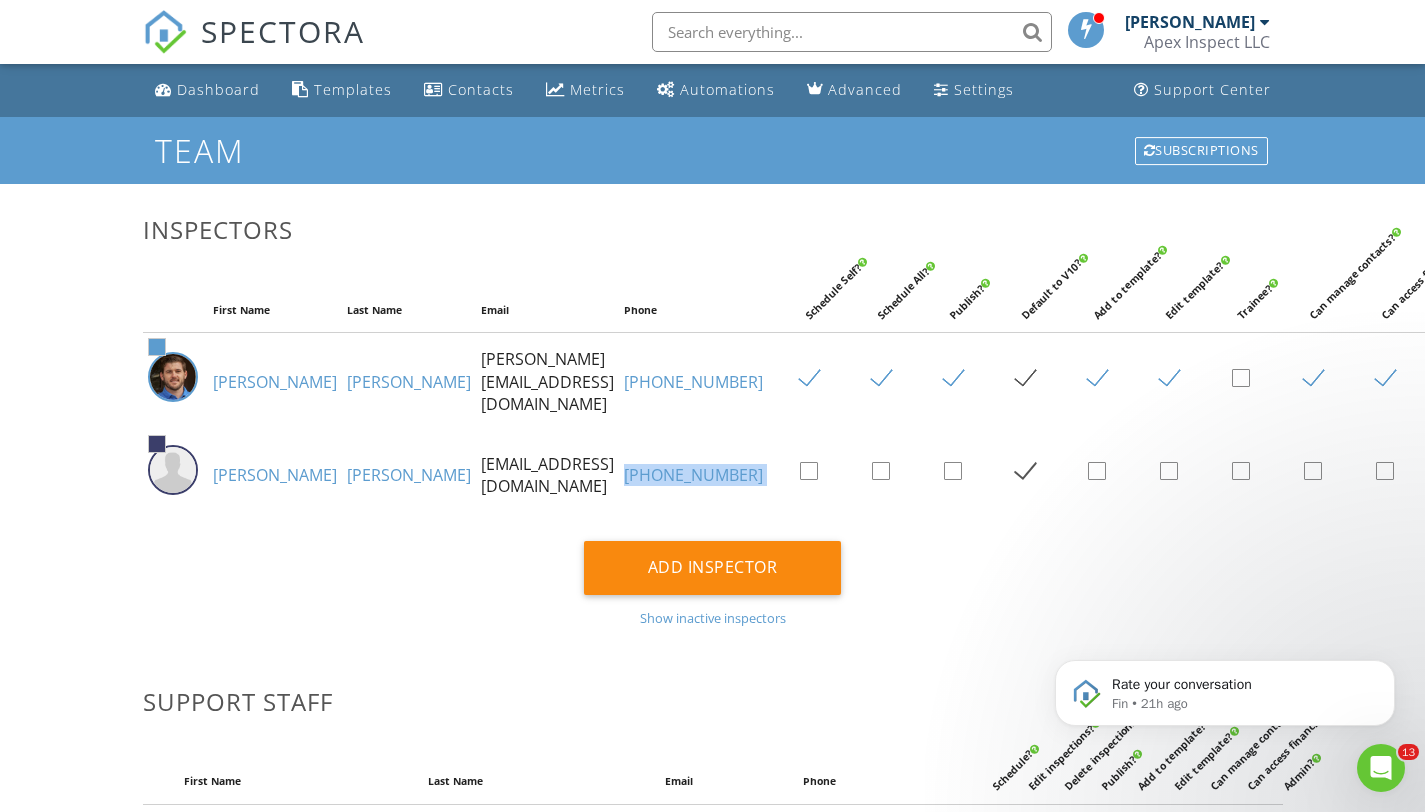 drag, startPoint x: 546, startPoint y: 470, endPoint x: 602, endPoint y: 513, distance: 70.60453 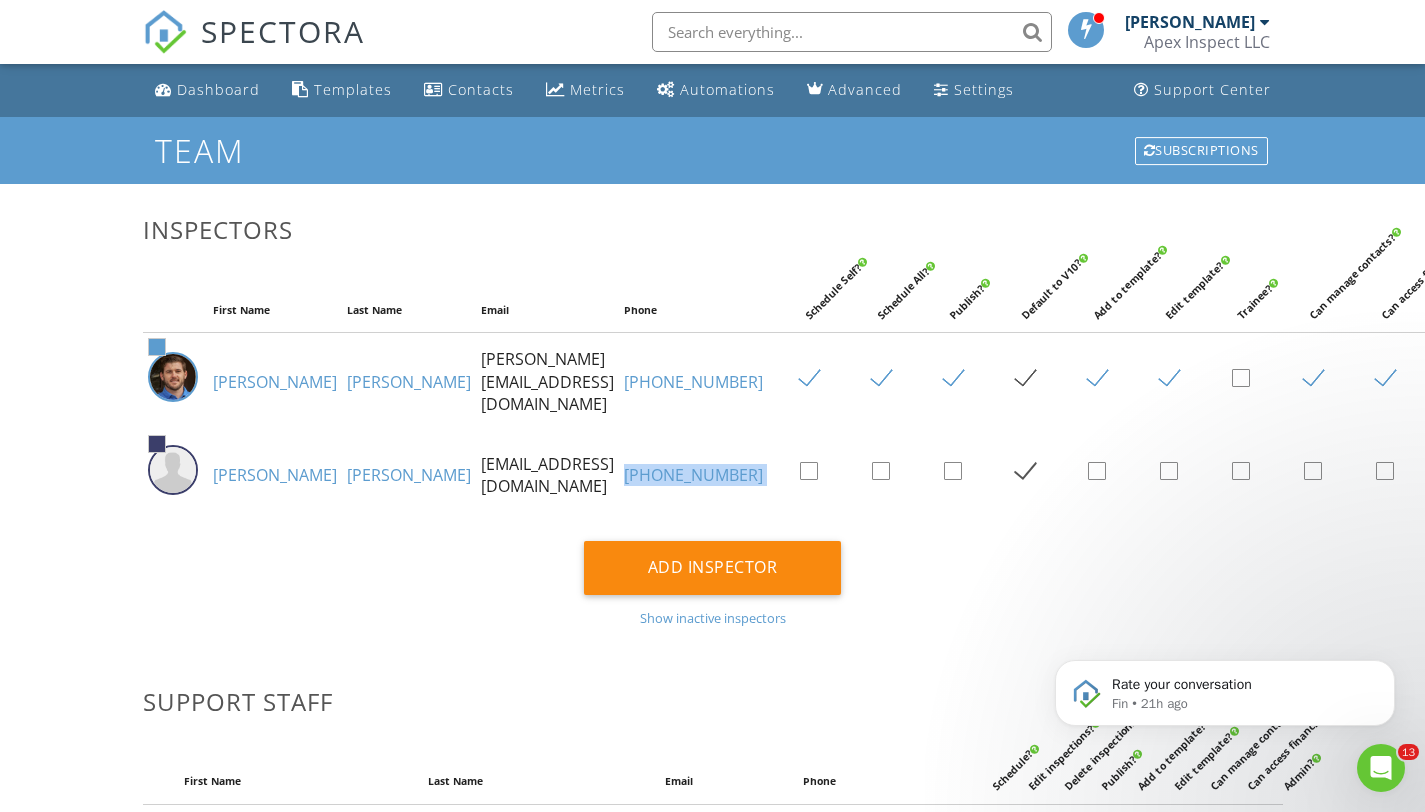 click on "[PERSON_NAME]" at bounding box center (409, 475) 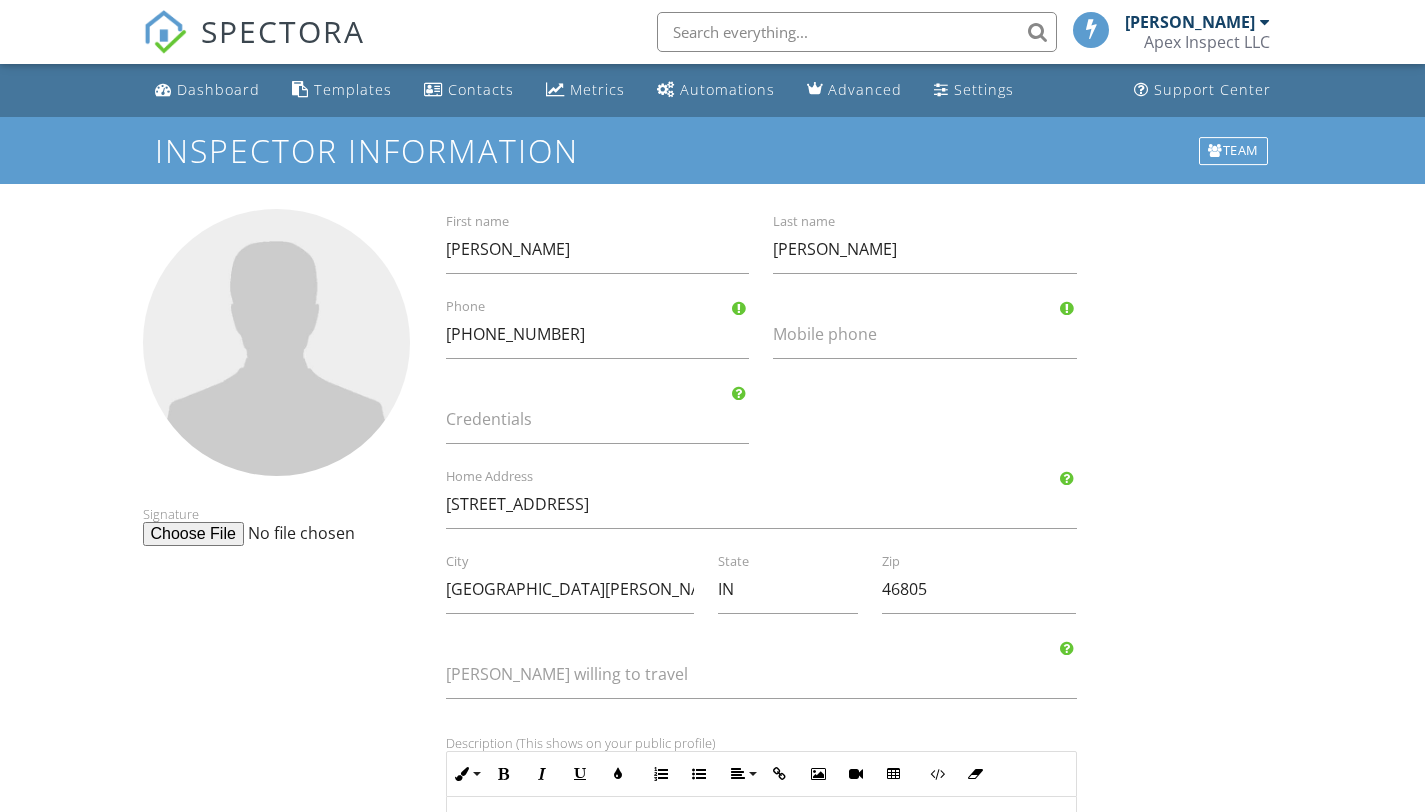 scroll, scrollTop: 0, scrollLeft: 0, axis: both 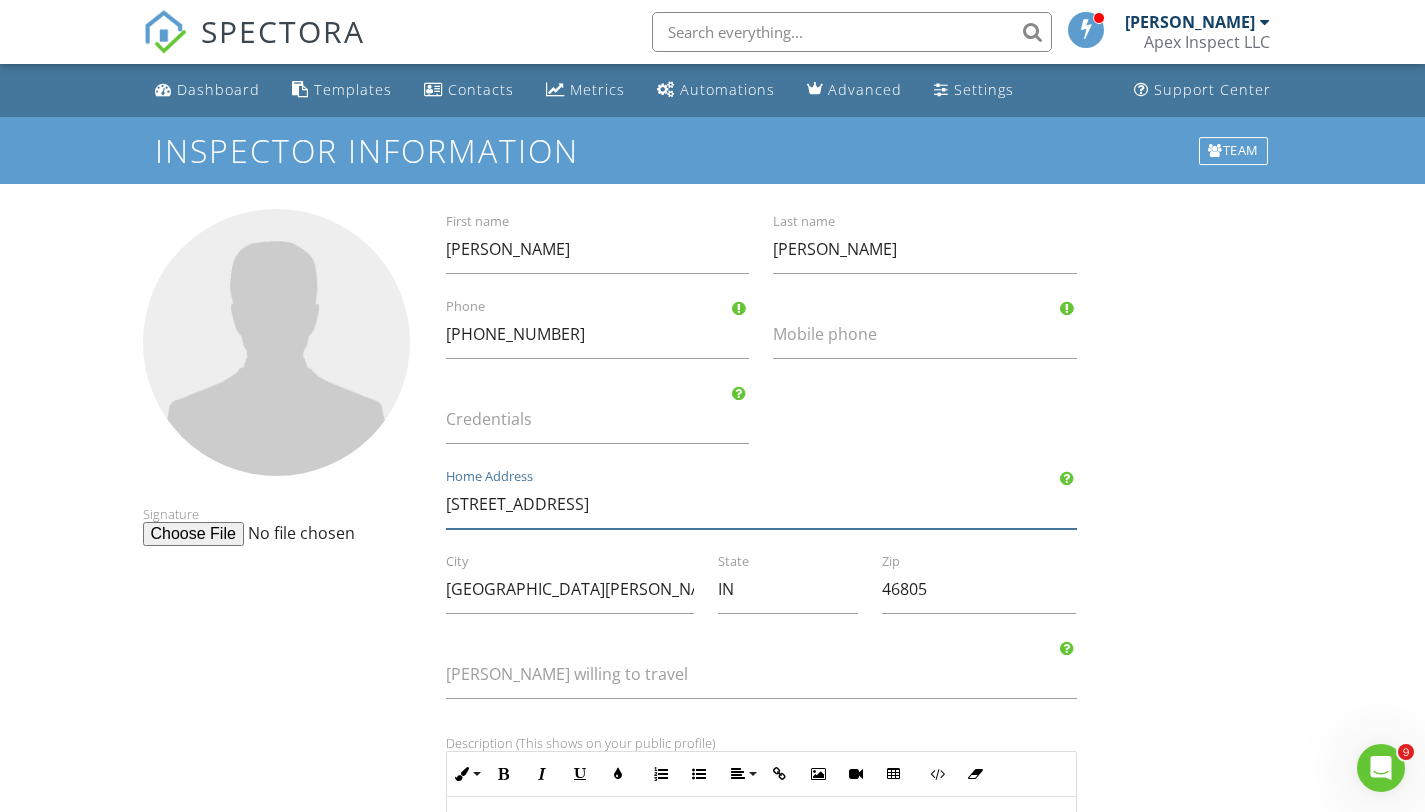 drag, startPoint x: 603, startPoint y: 509, endPoint x: 384, endPoint y: 494, distance: 219.51309 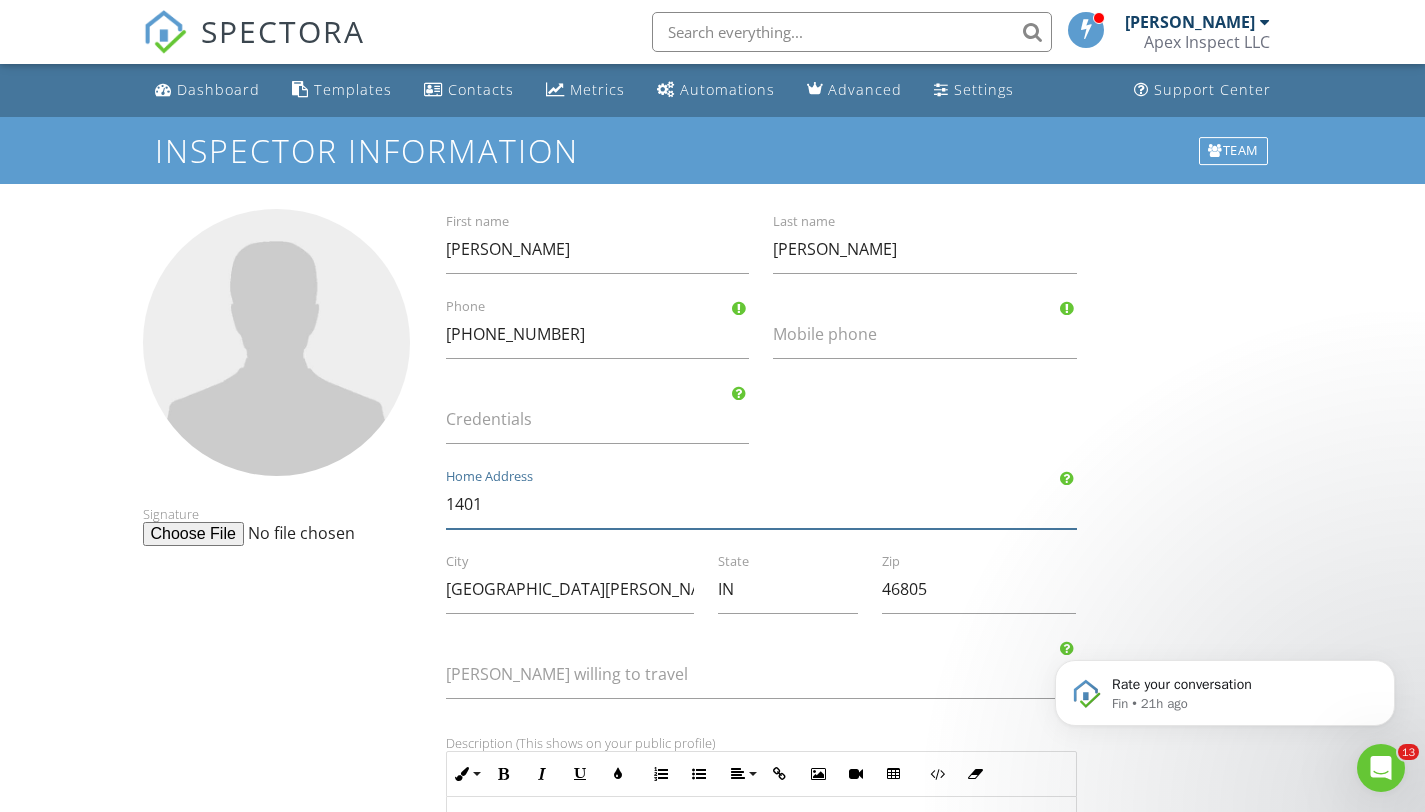 scroll, scrollTop: 0, scrollLeft: 0, axis: both 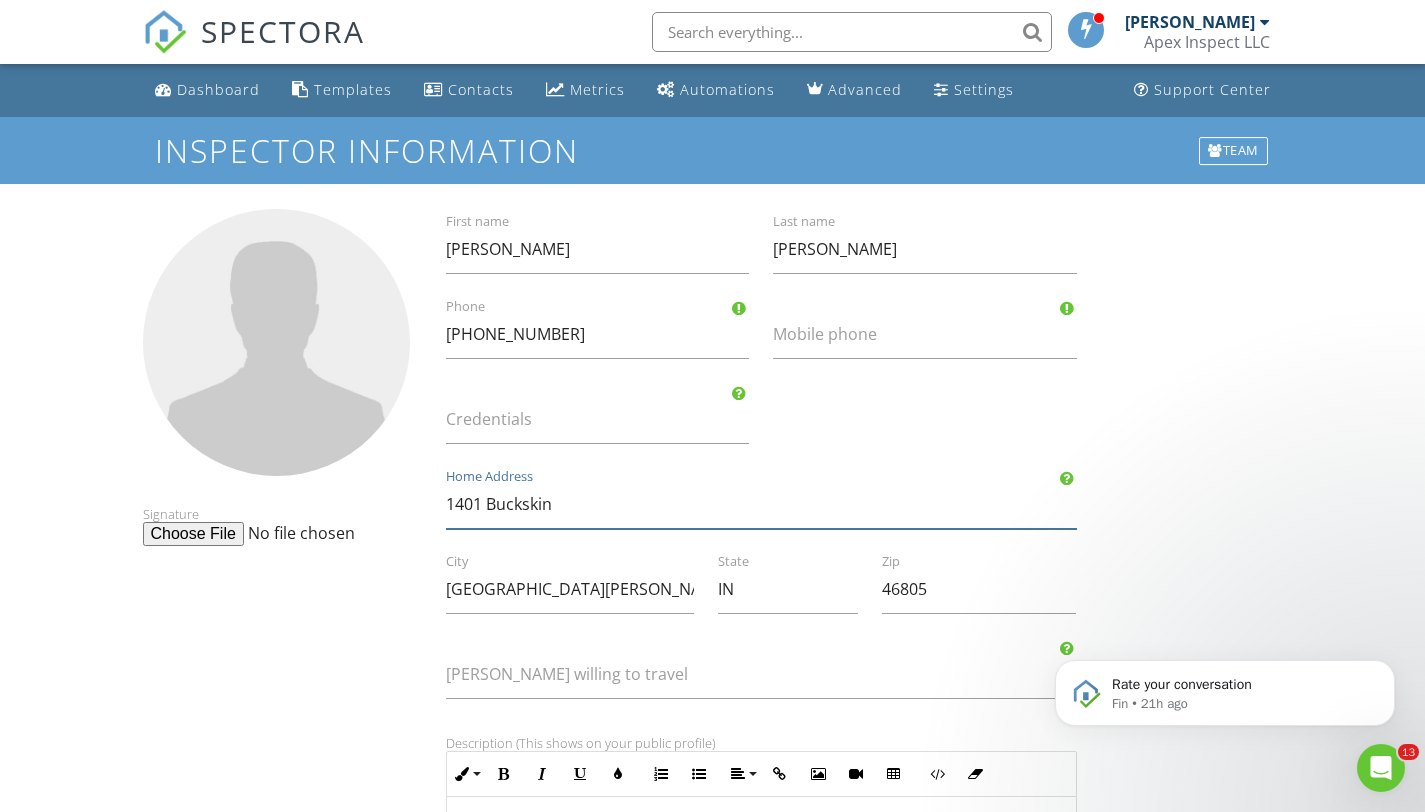 type on "1401 Buckskin" 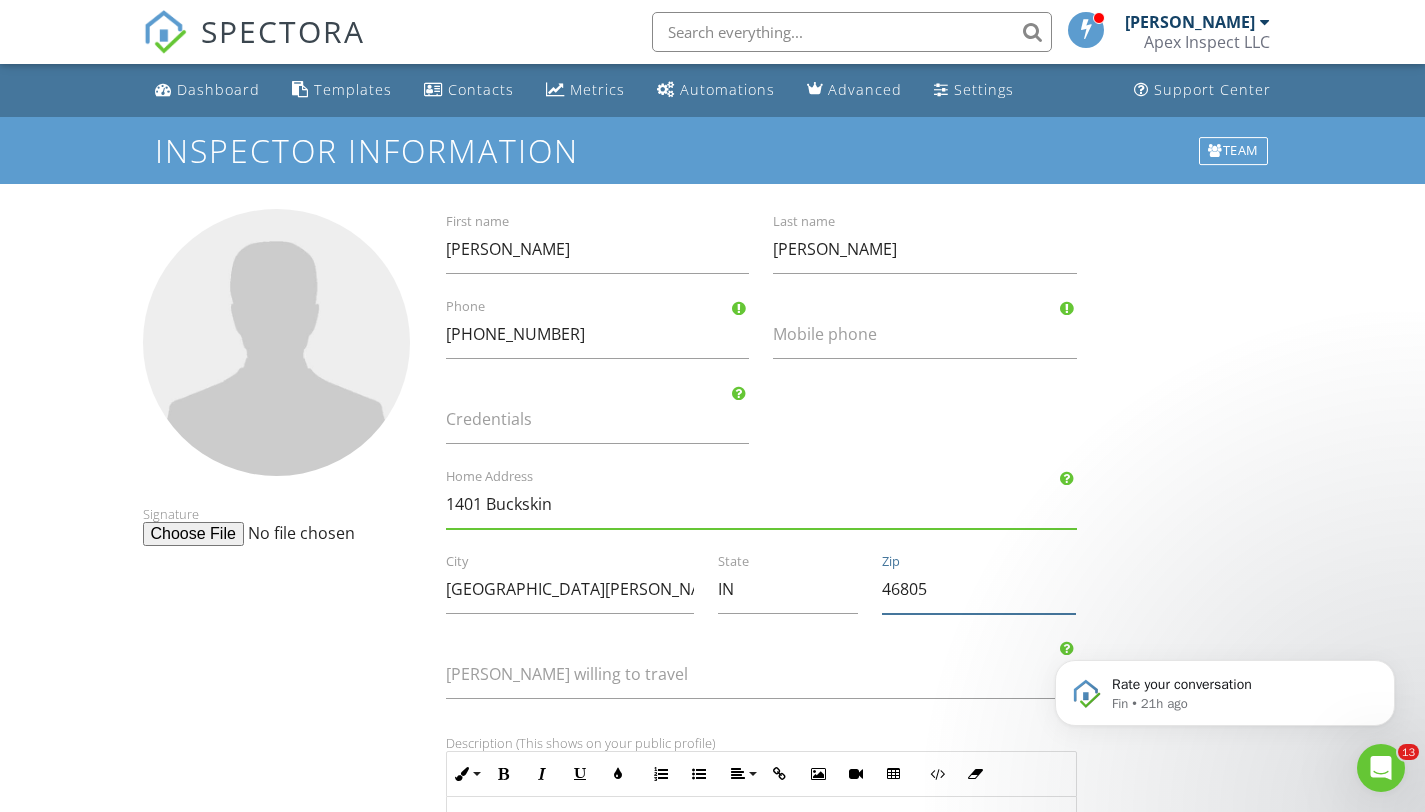 click on "46805" at bounding box center (979, 589) 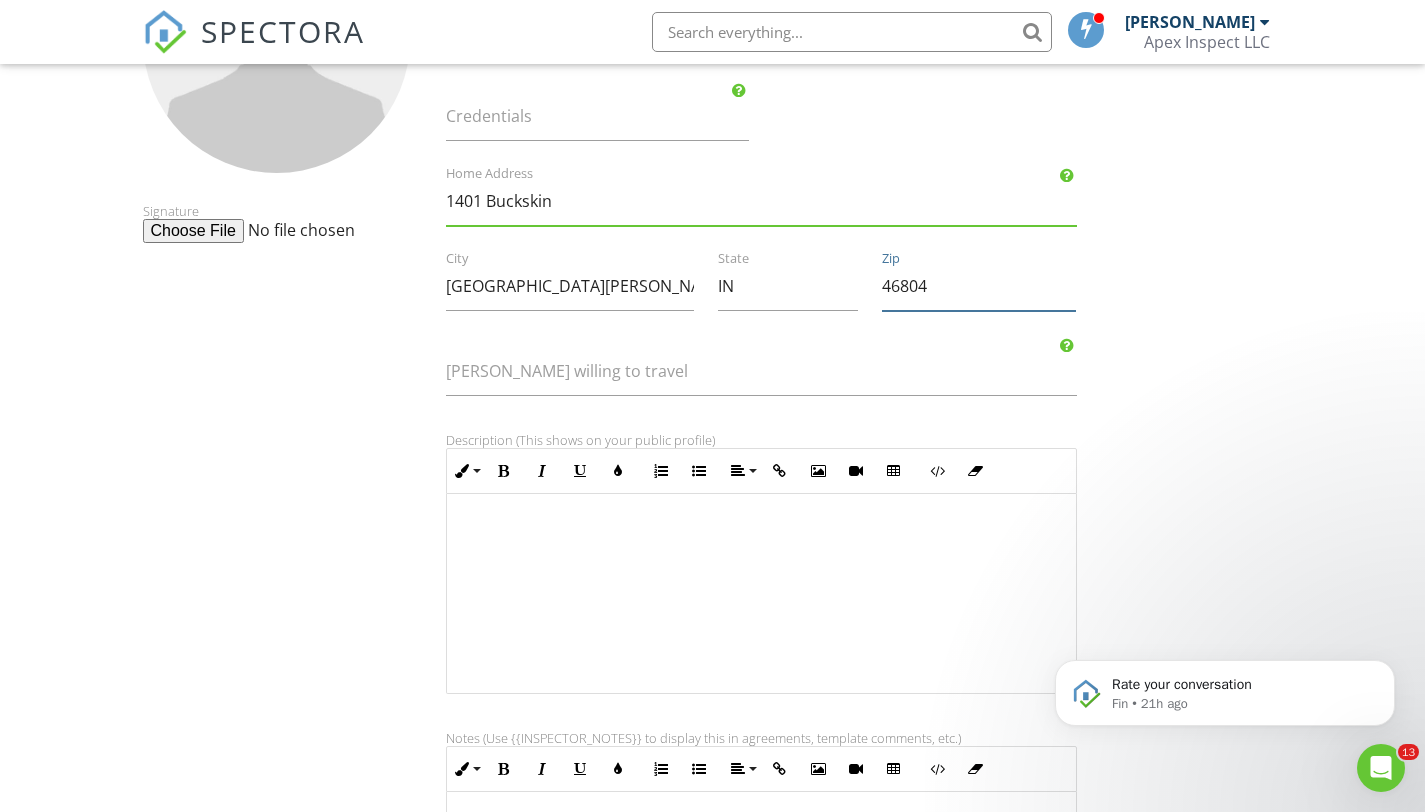 scroll, scrollTop: 370, scrollLeft: 0, axis: vertical 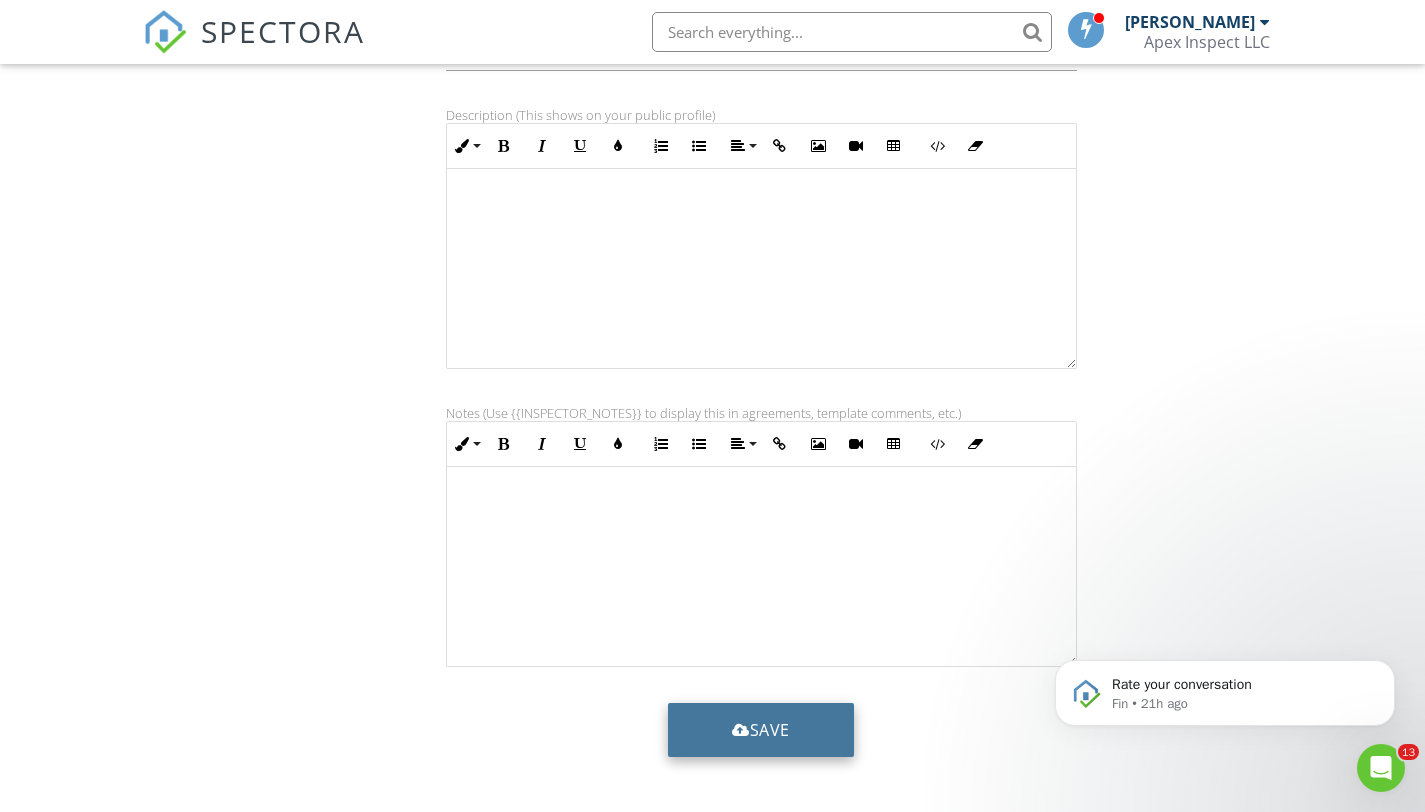 type on "46804" 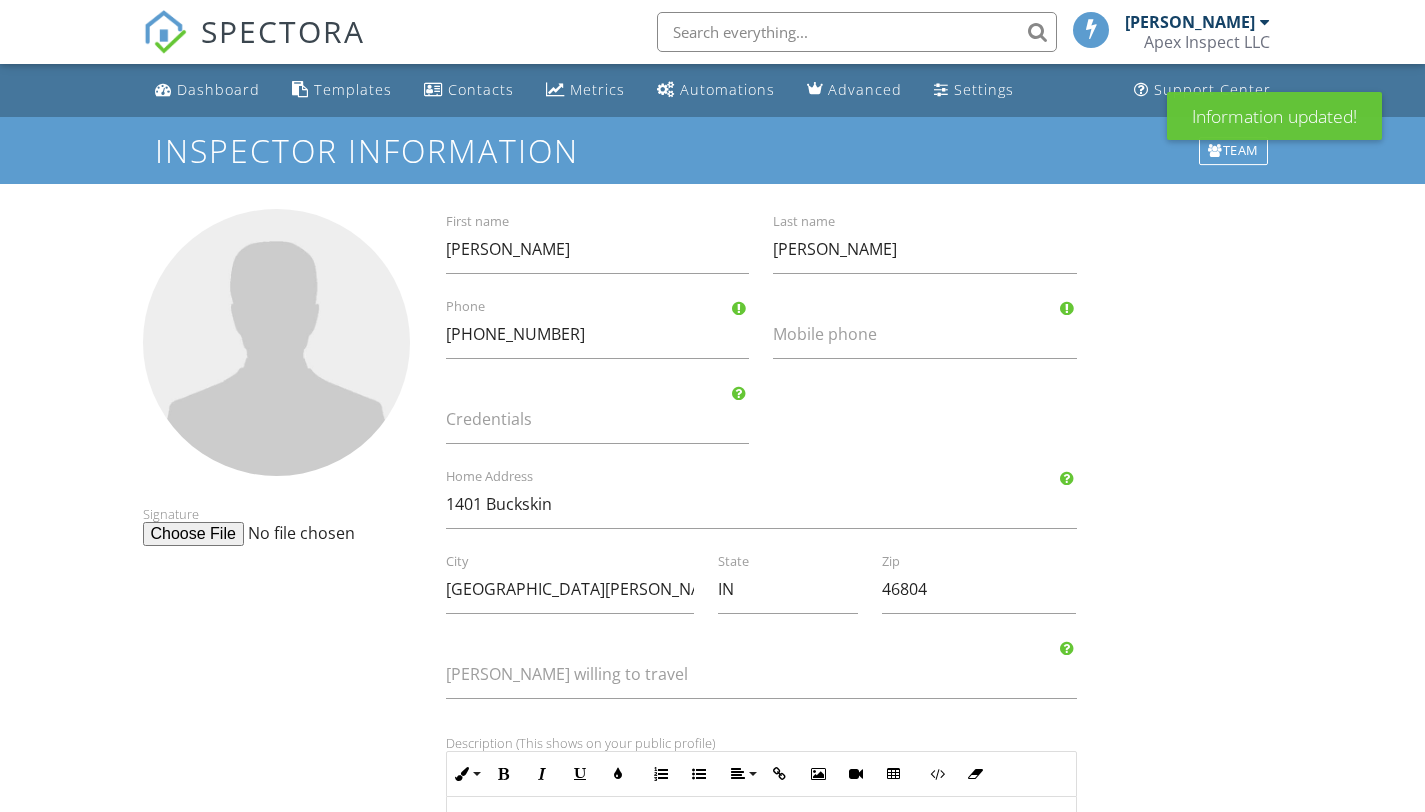 scroll, scrollTop: 0, scrollLeft: 0, axis: both 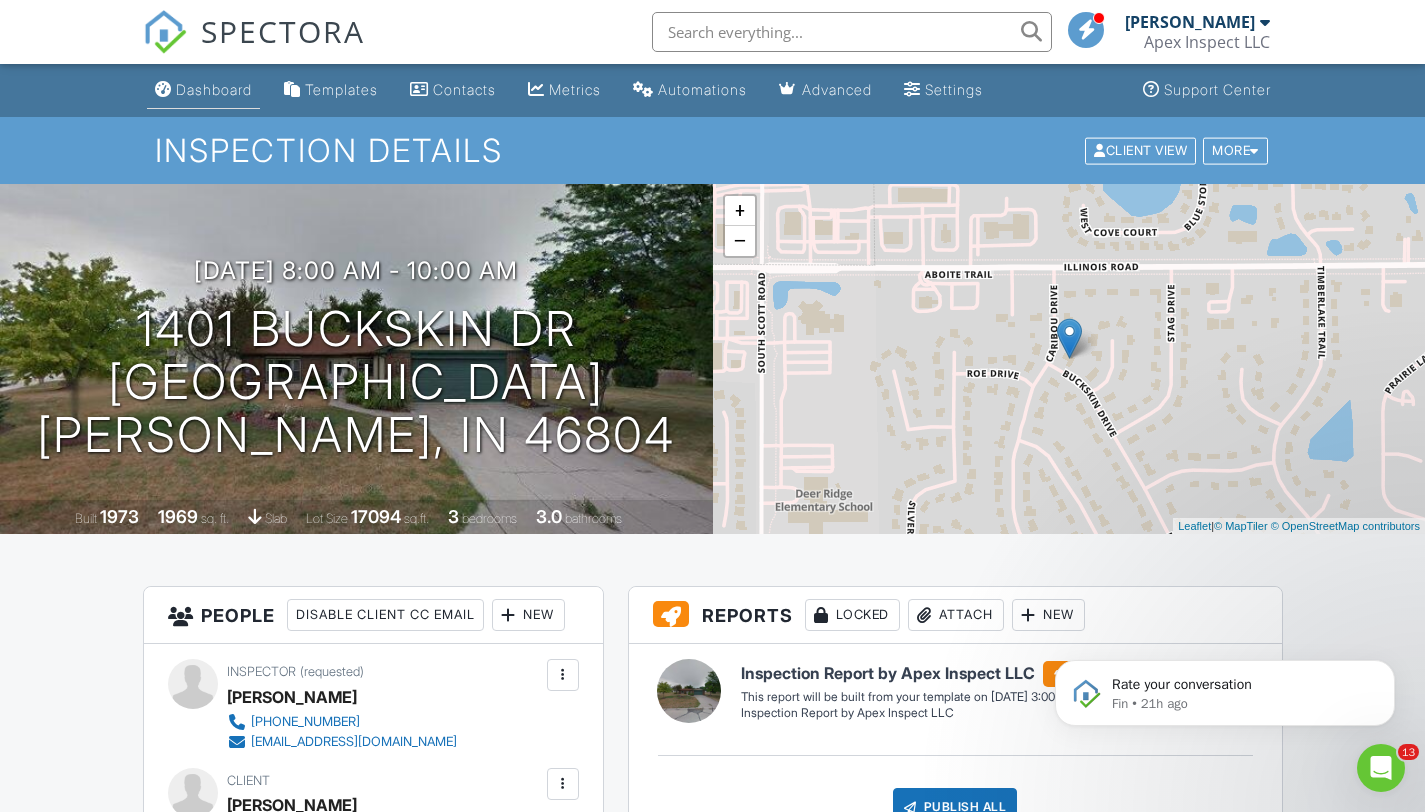 click on "Dashboard" at bounding box center (214, 89) 